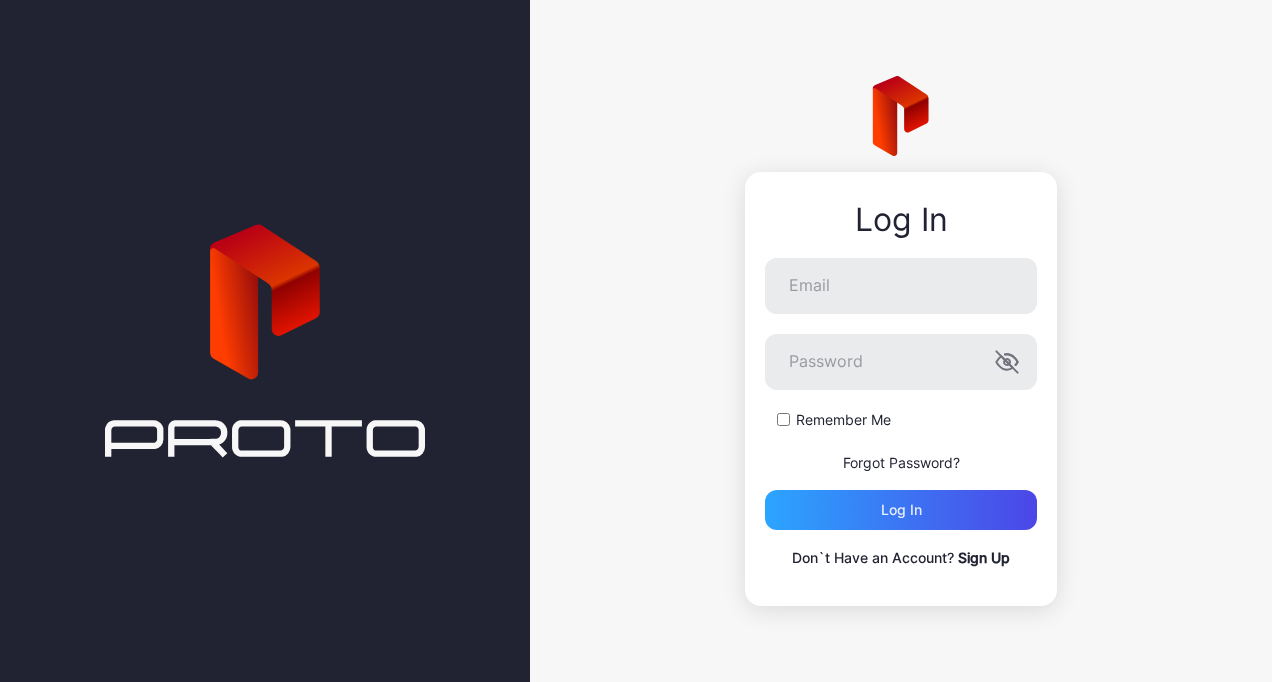 scroll, scrollTop: 0, scrollLeft: 0, axis: both 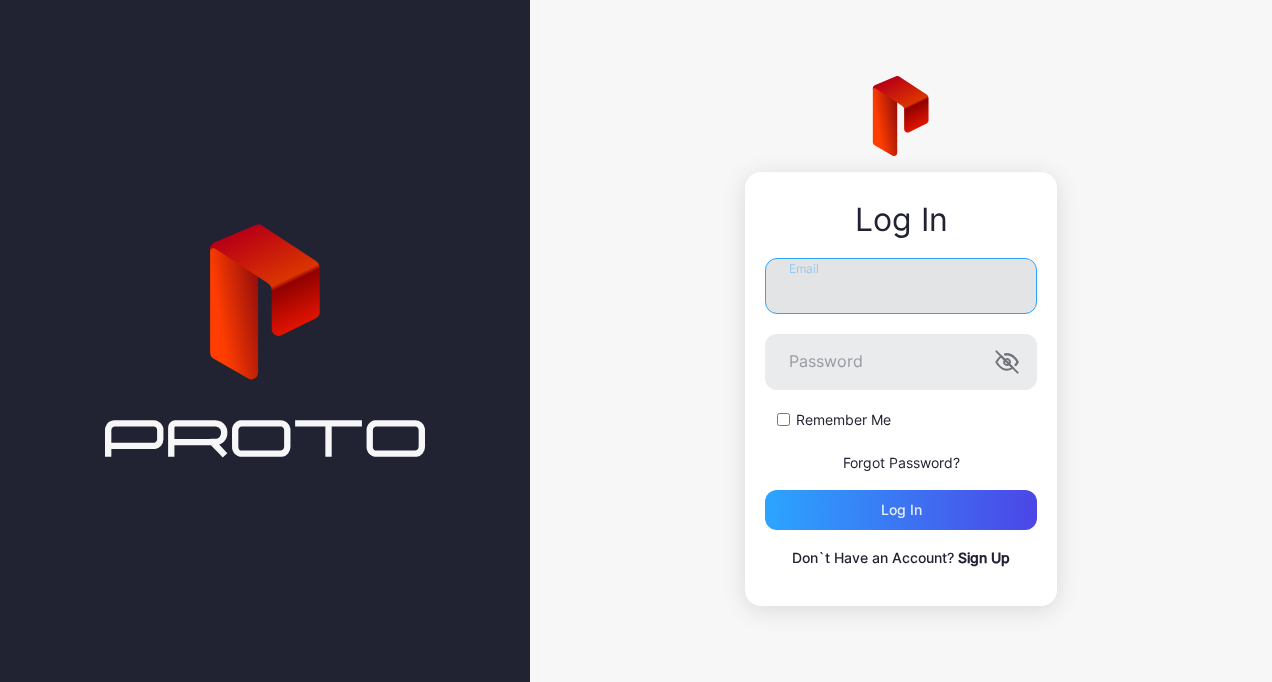 type on "**********" 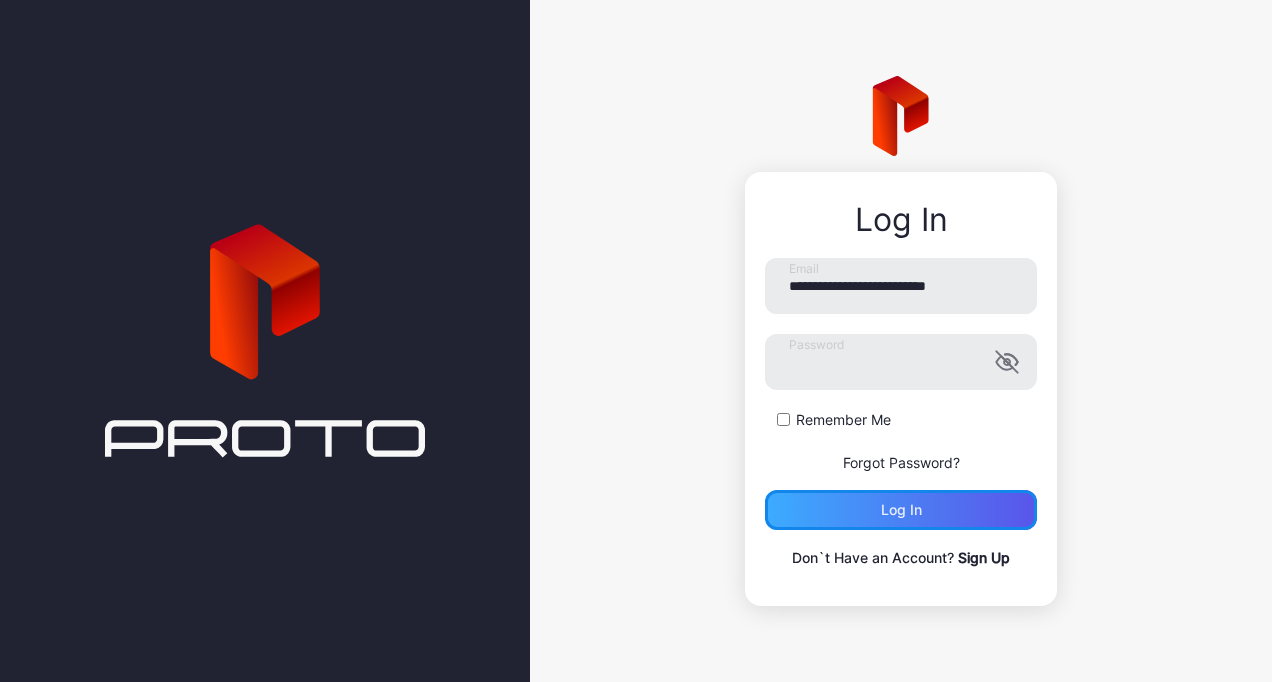 click on "Log in" at bounding box center (901, 510) 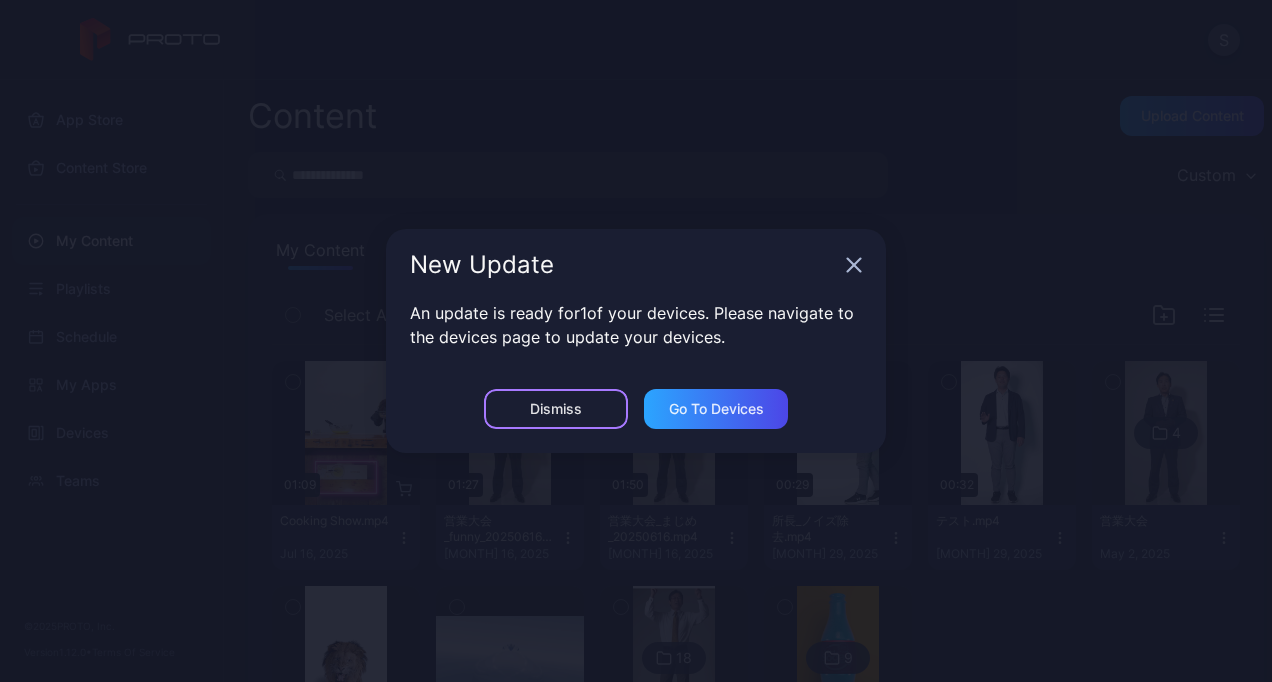 click on "Dismiss" at bounding box center [556, 409] 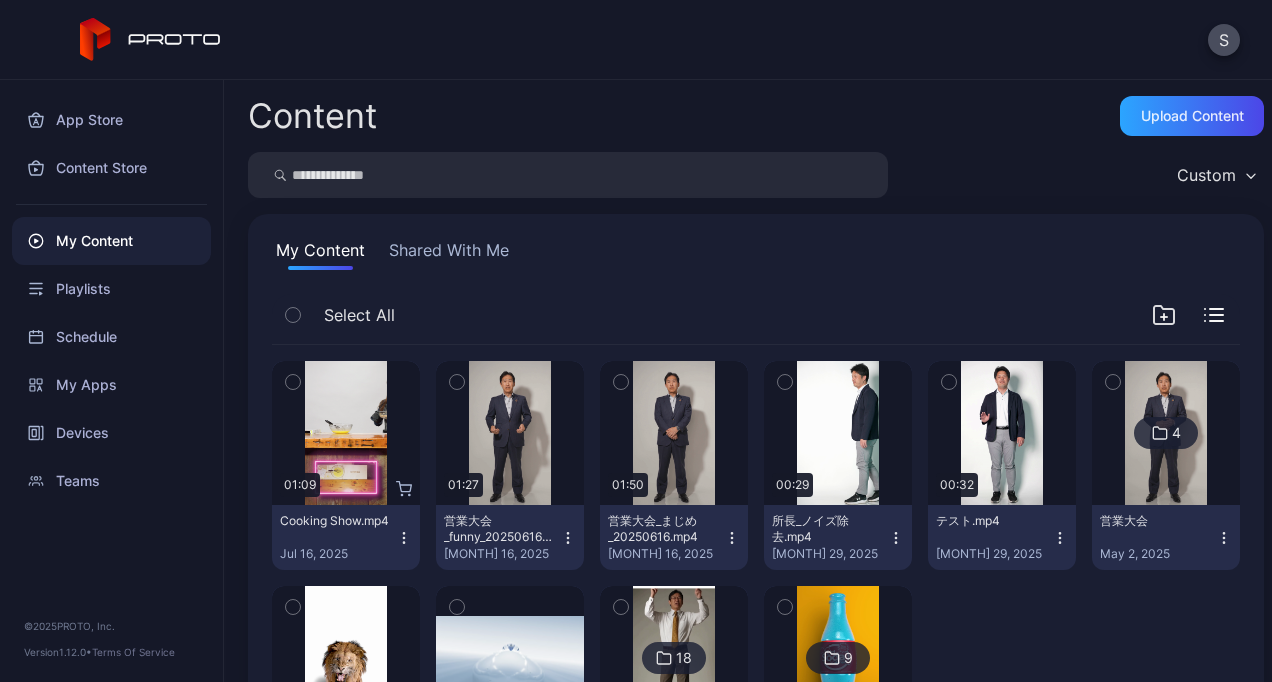 click on "App Store Content Store My Content Playlists Schedule My Apps Devices Teams ©  2025  PROTO, Inc. Version  1.12.0  •  Terms Of Service" at bounding box center [112, 381] 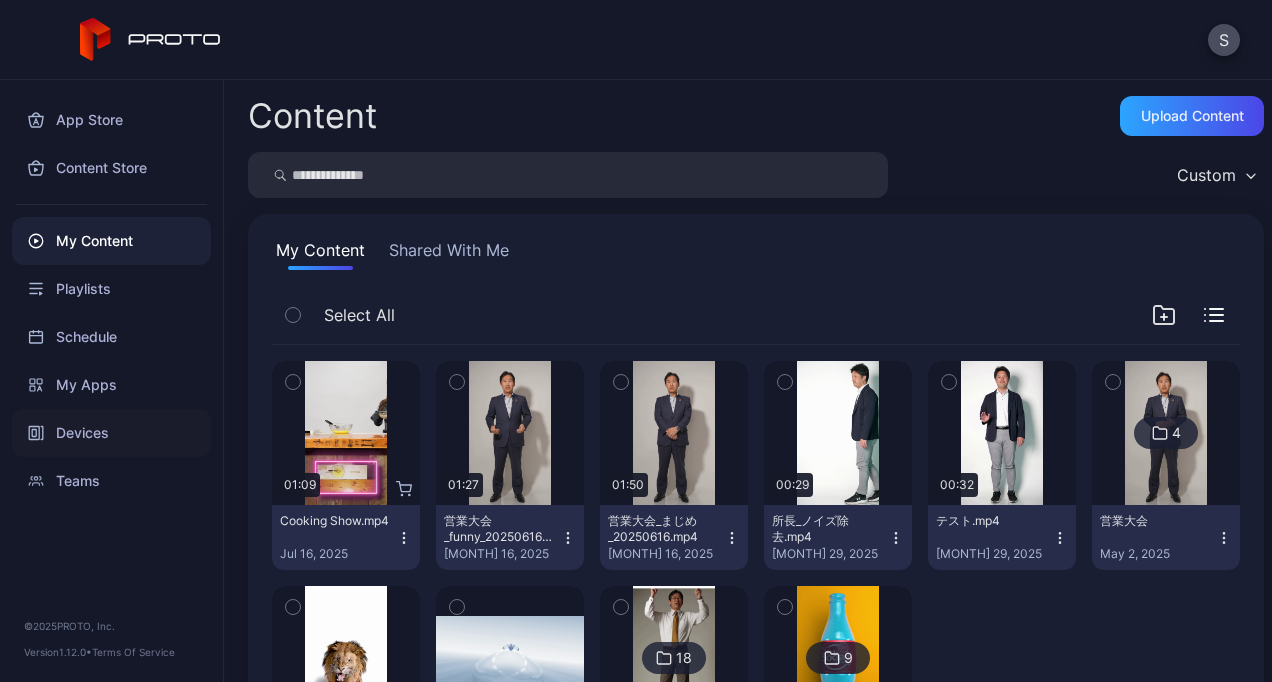 click on "Devices" at bounding box center (111, 433) 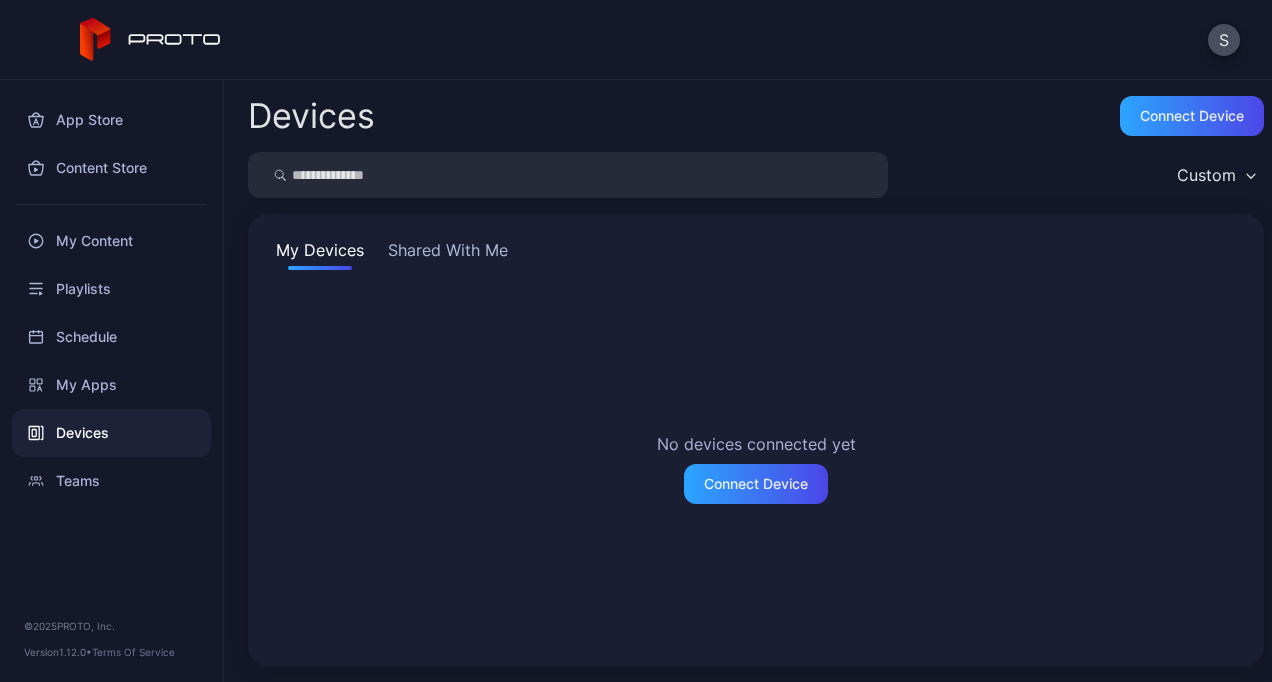 click on "Shared With Me" at bounding box center (448, 254) 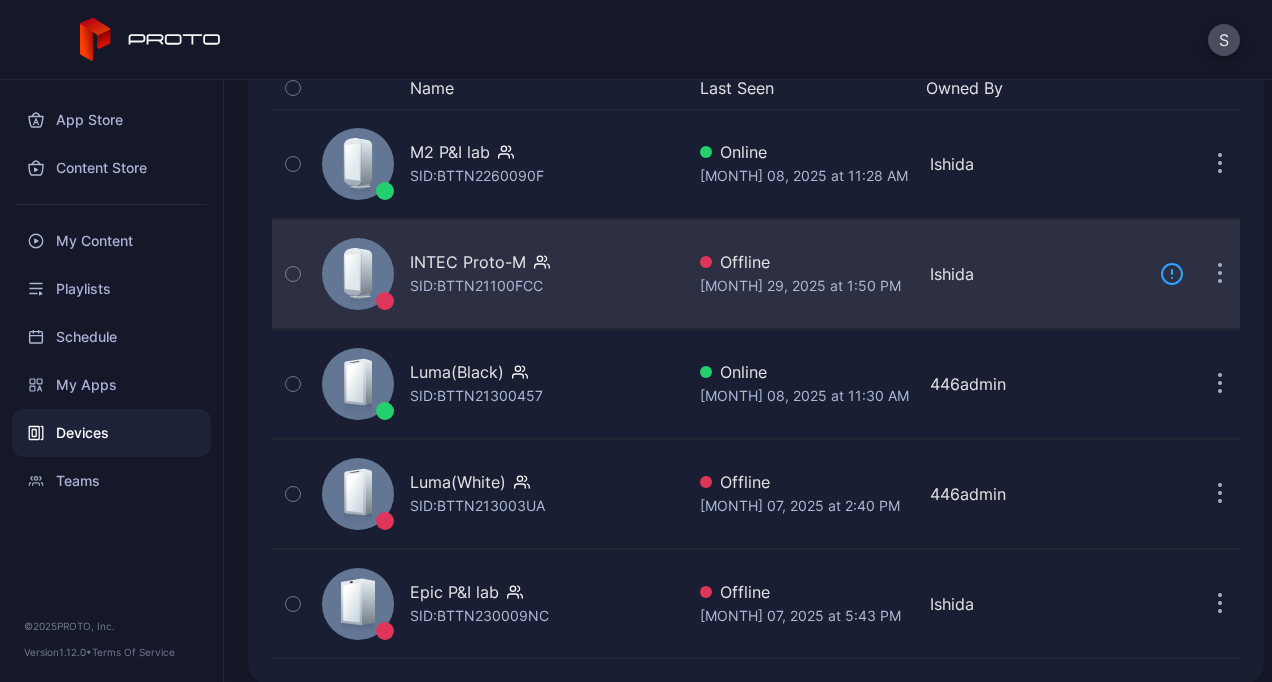 scroll, scrollTop: 240, scrollLeft: 0, axis: vertical 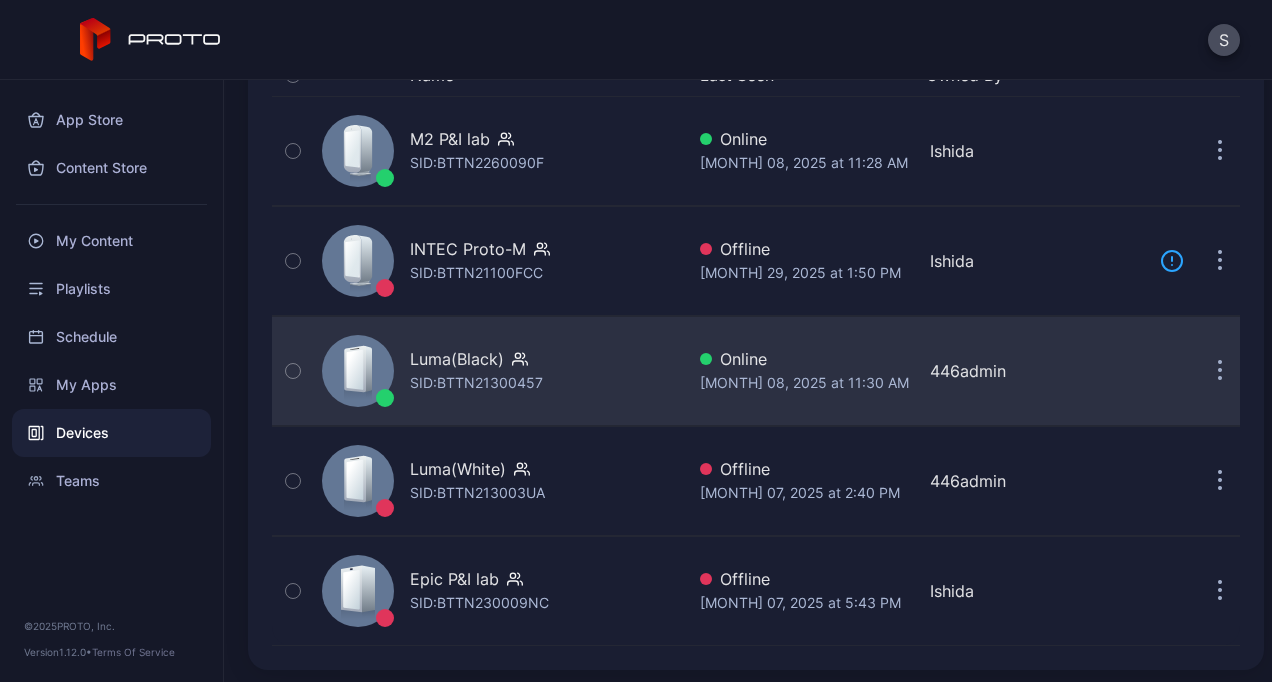 click on "SID:  BTTN21300457" at bounding box center [476, 383] 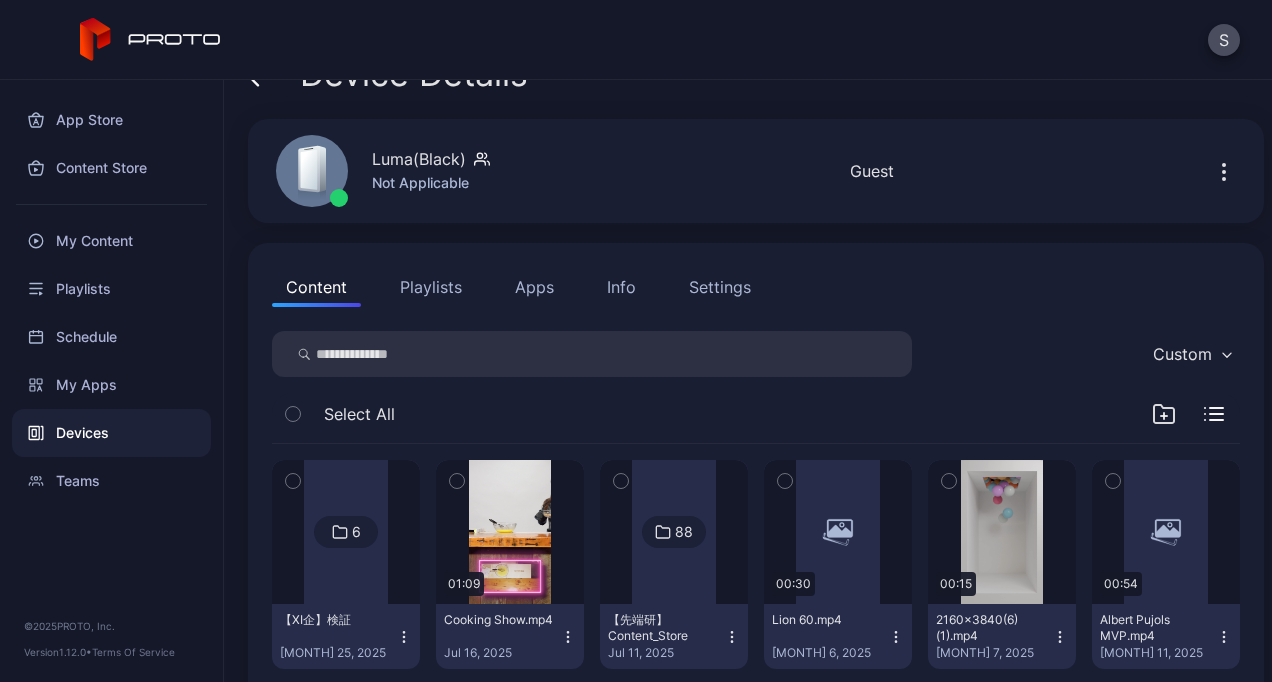 scroll, scrollTop: 42, scrollLeft: 0, axis: vertical 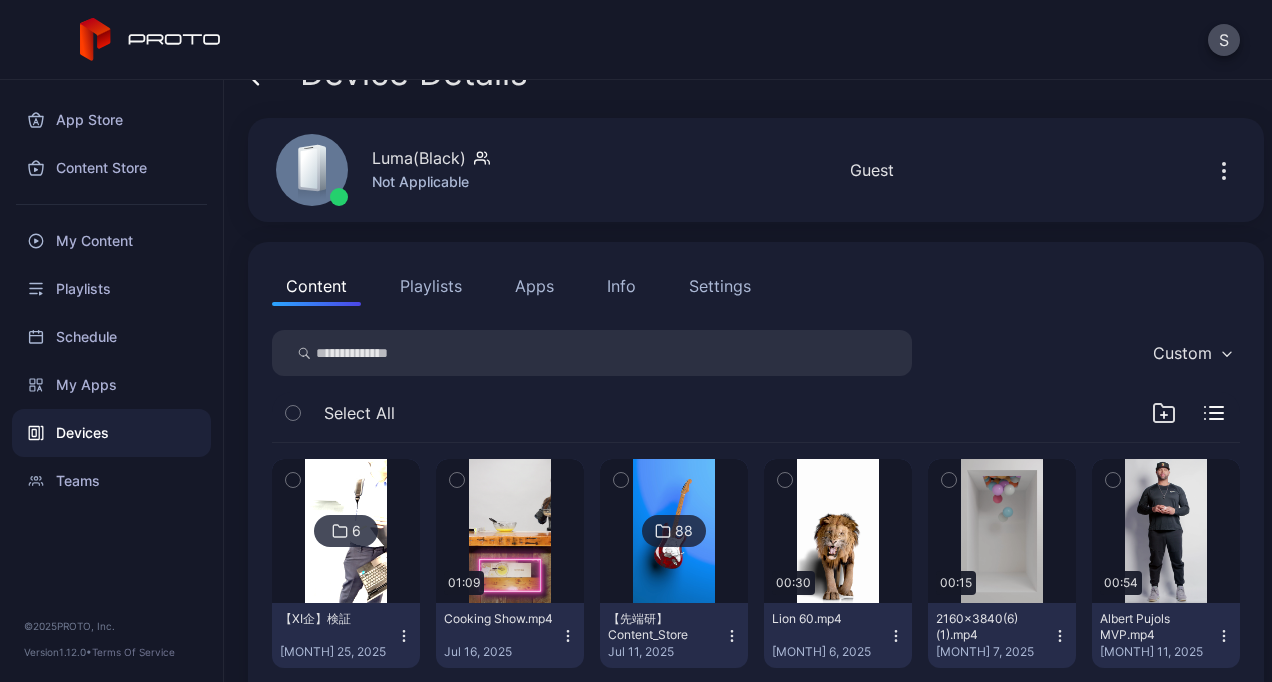 click on "Devices" at bounding box center (111, 433) 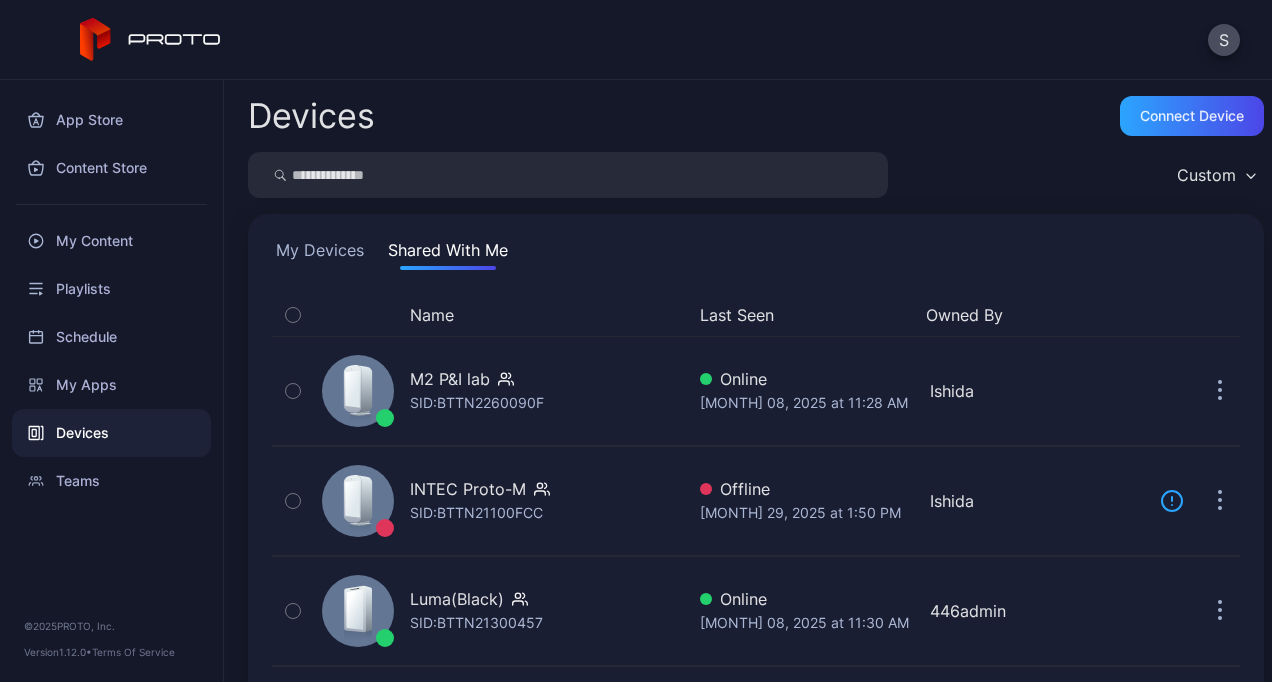 scroll, scrollTop: 240, scrollLeft: 0, axis: vertical 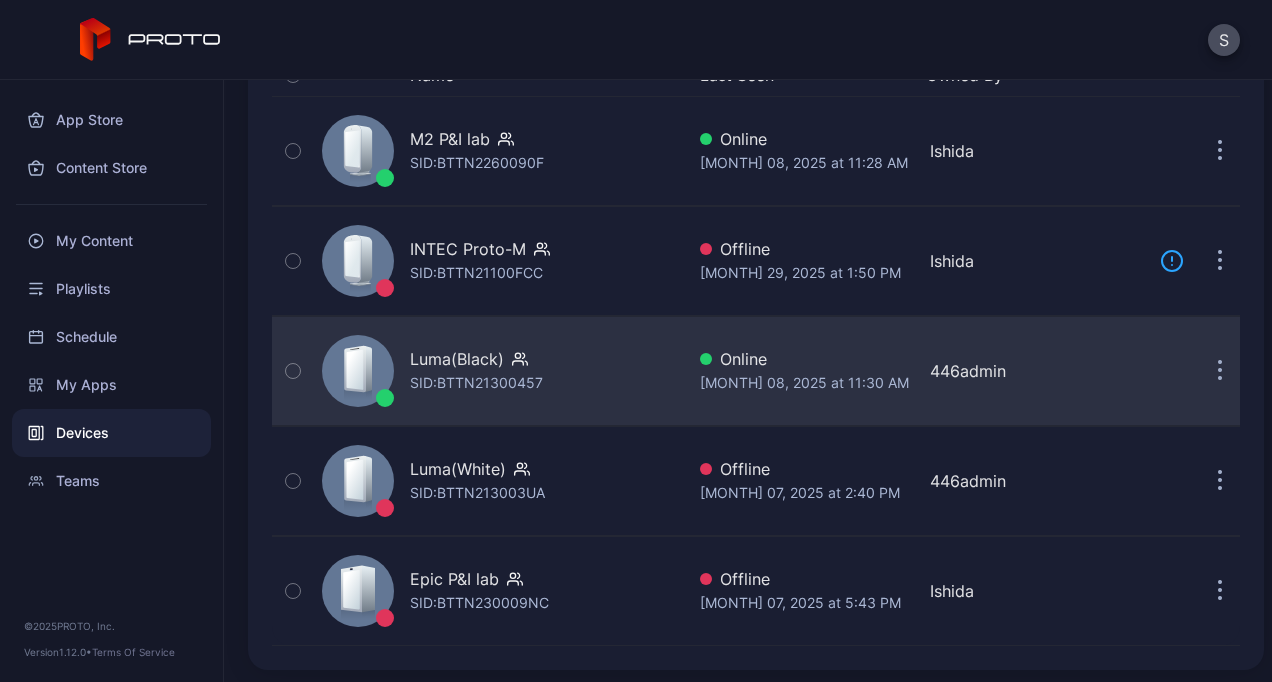 click on "SID:  BTTN21300457" at bounding box center (476, 383) 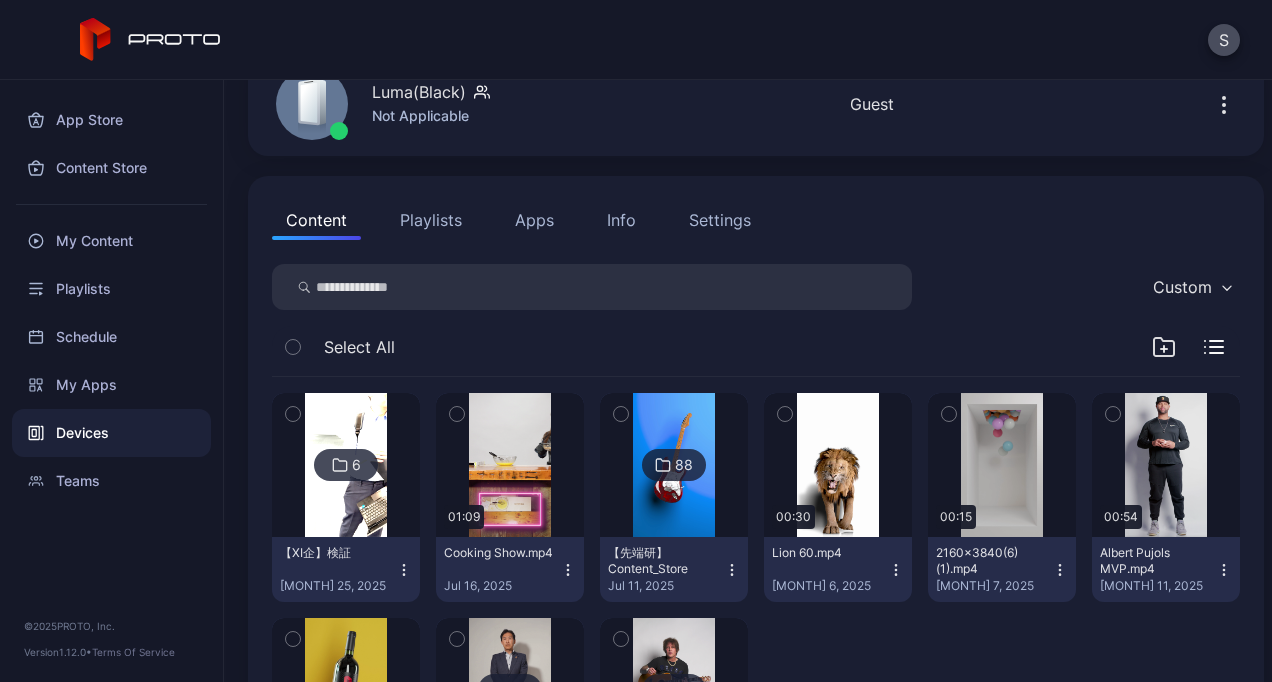 scroll, scrollTop: 125, scrollLeft: 0, axis: vertical 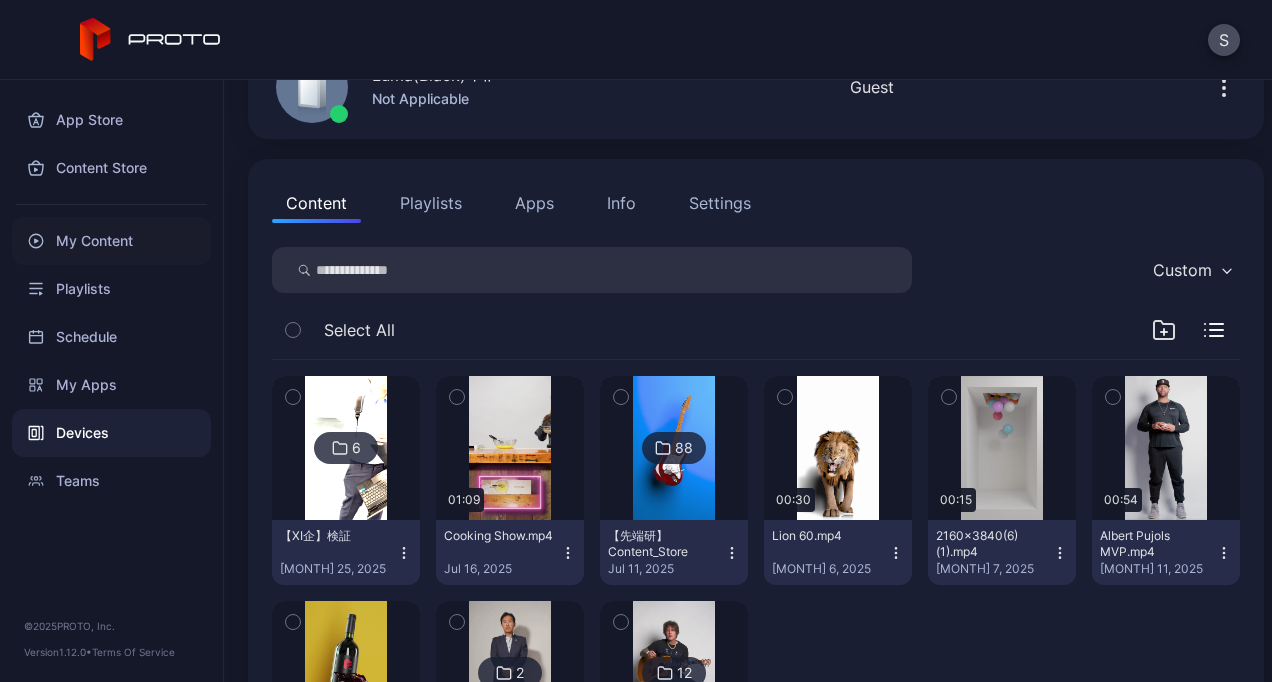 click on "My Content" at bounding box center (111, 241) 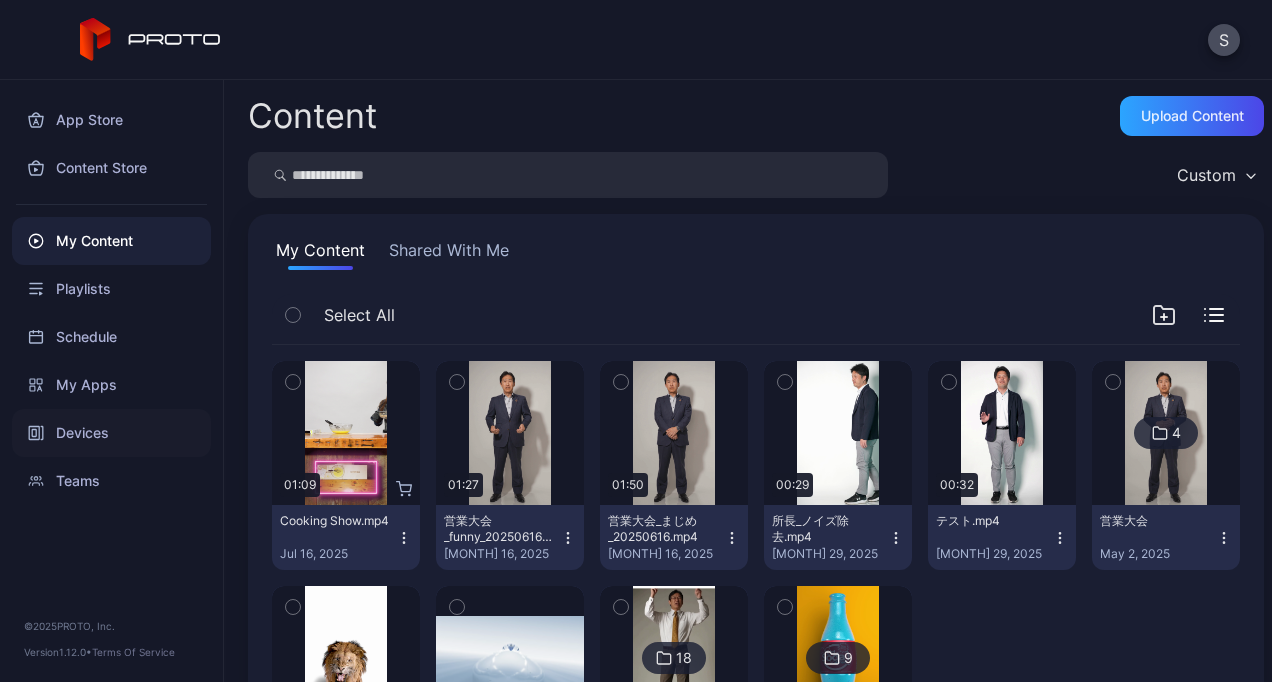 click on "Devices" at bounding box center [111, 433] 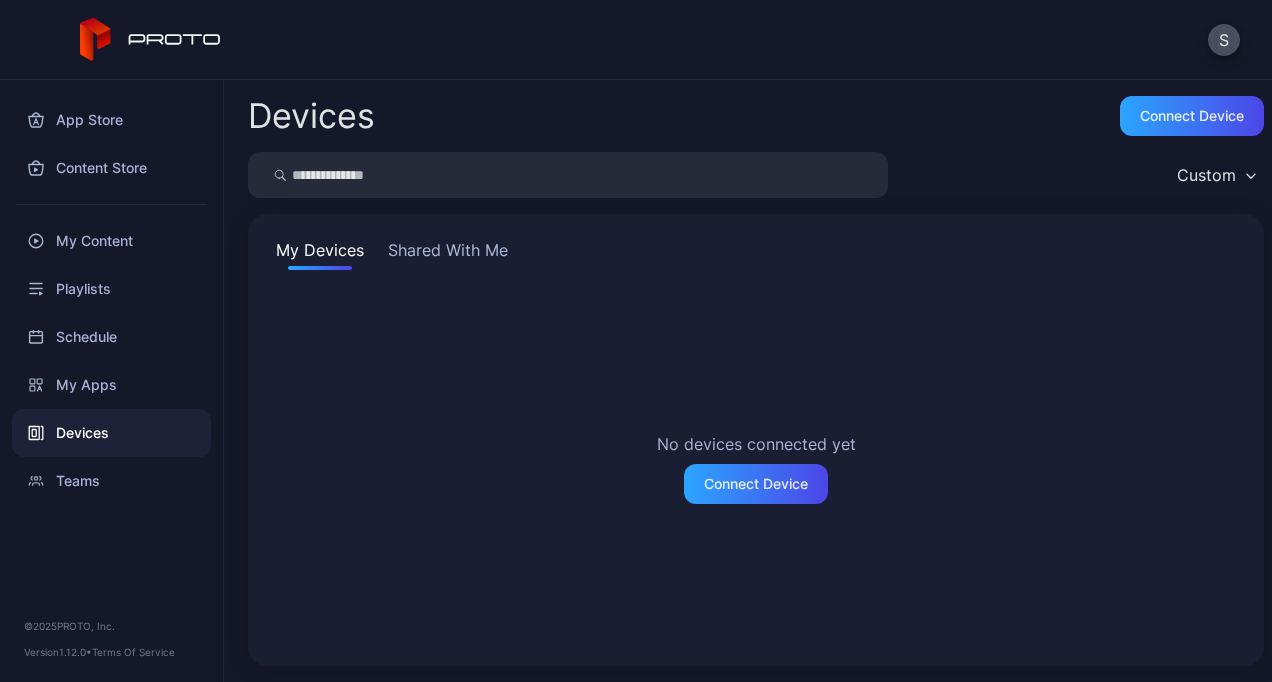 click on "Shared With Me" at bounding box center [448, 254] 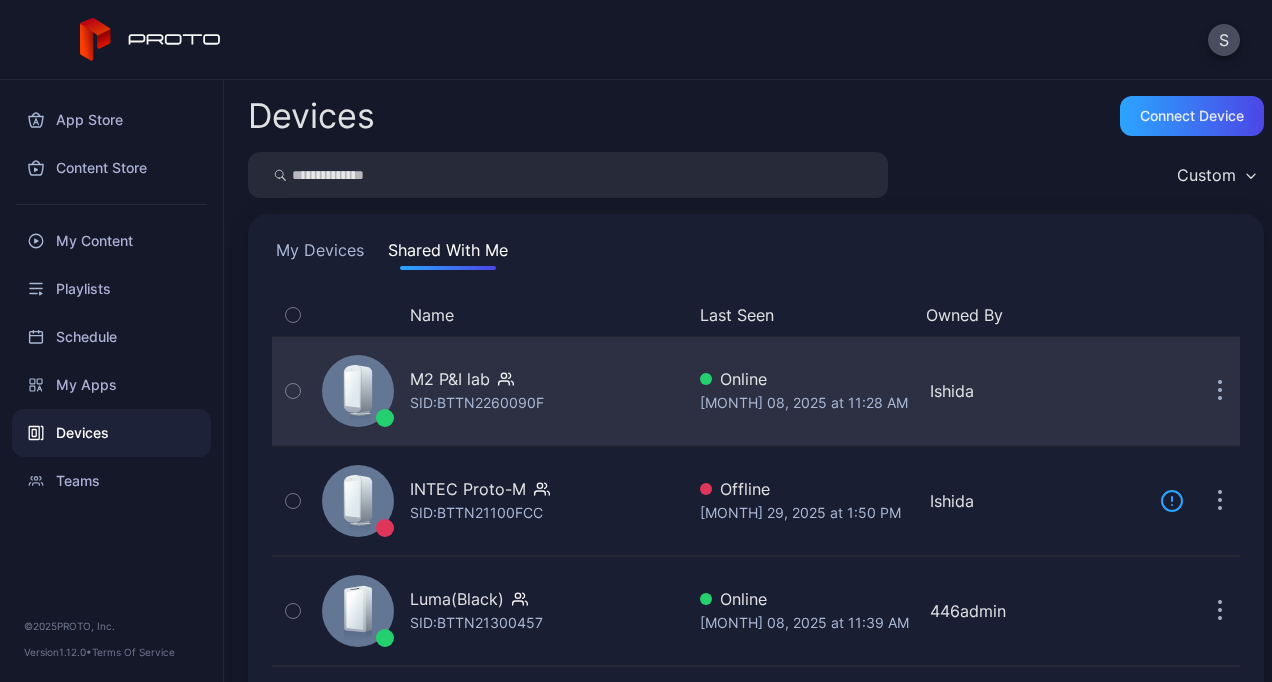 click on "SID:  BTTN2260090F" at bounding box center [477, 403] 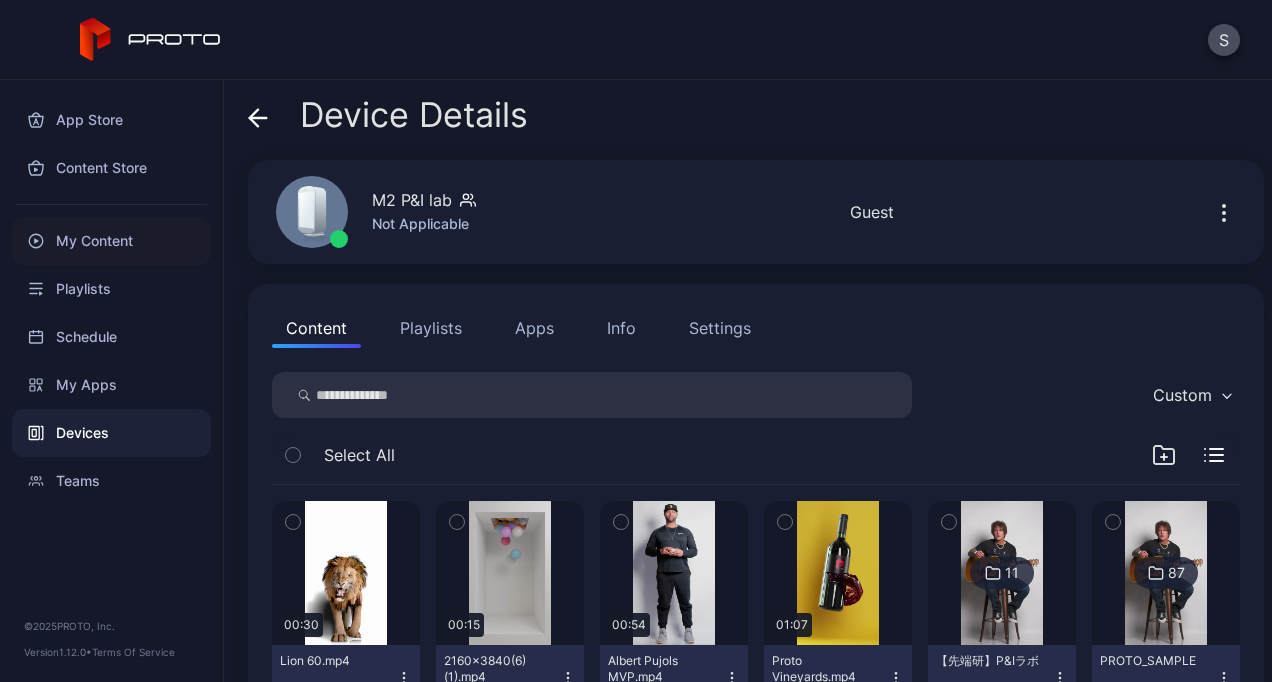 click on "My Content" at bounding box center (111, 241) 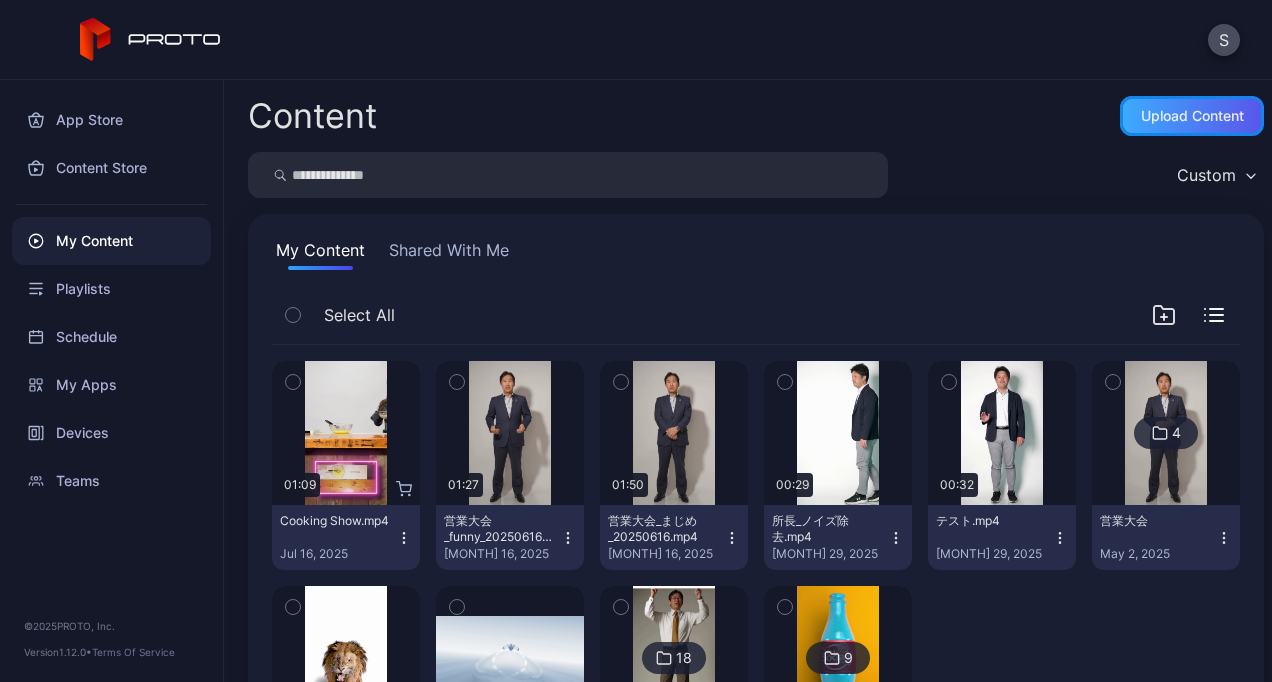 click on "Upload Content" at bounding box center (1192, 116) 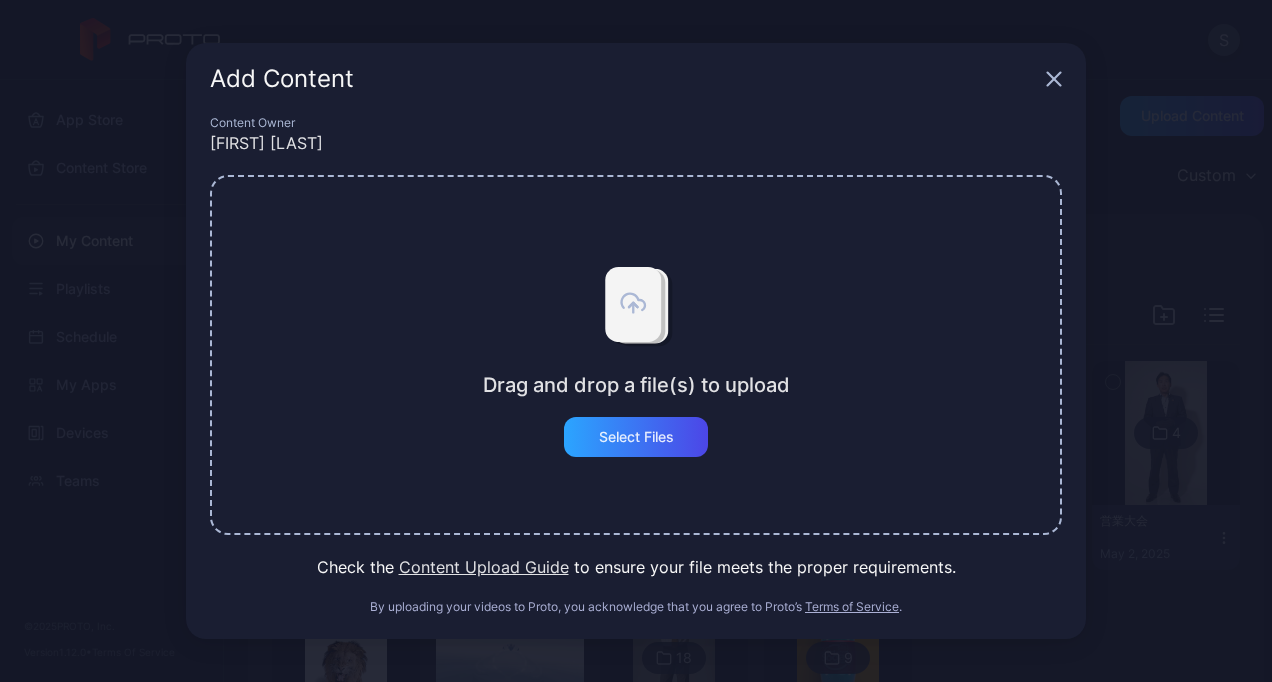 click 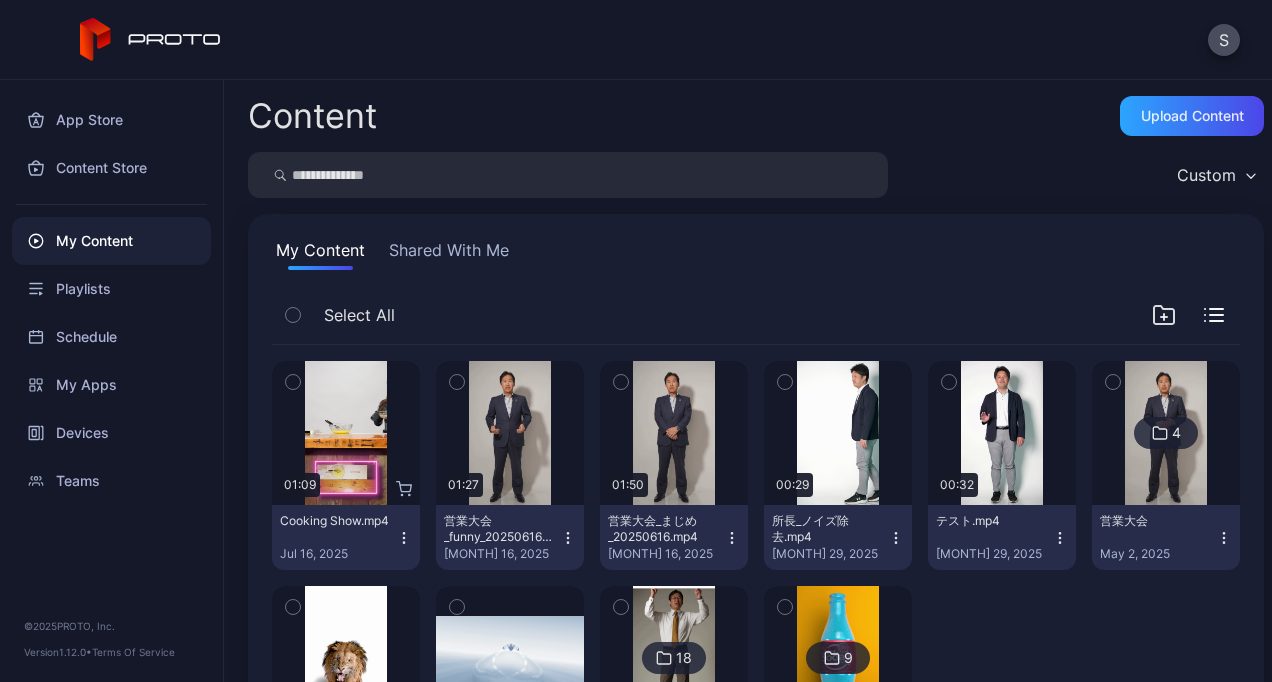 click 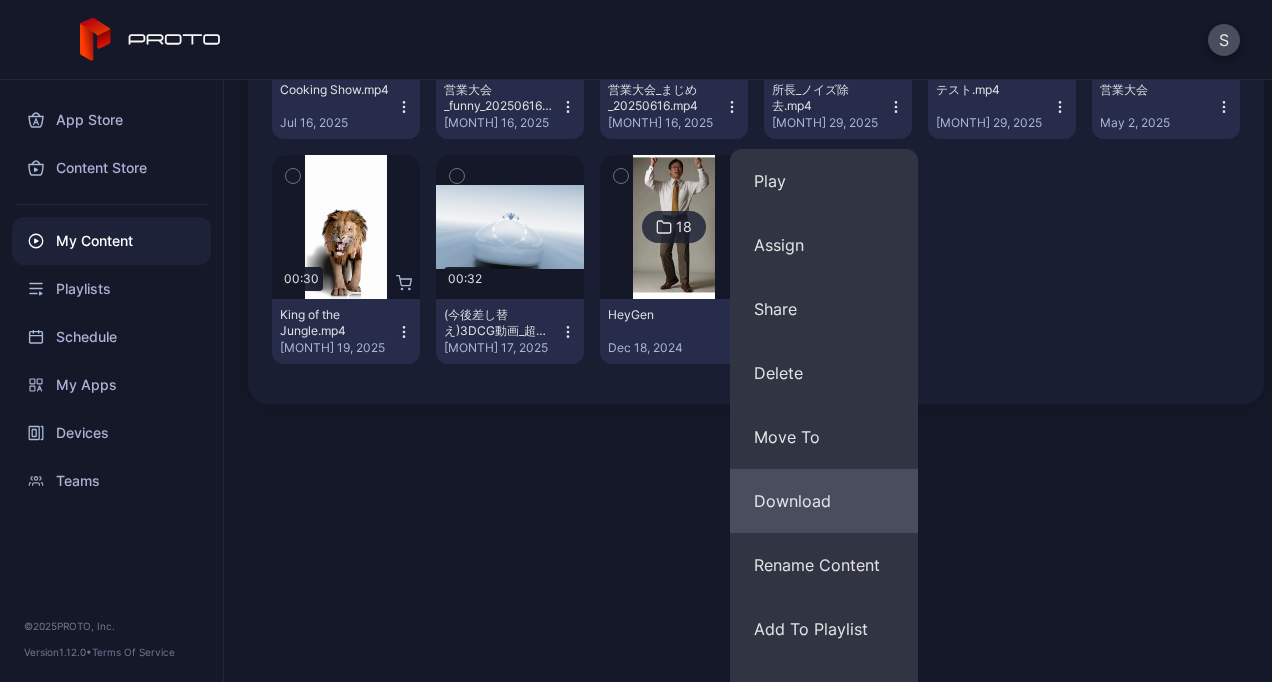 scroll, scrollTop: 474, scrollLeft: 0, axis: vertical 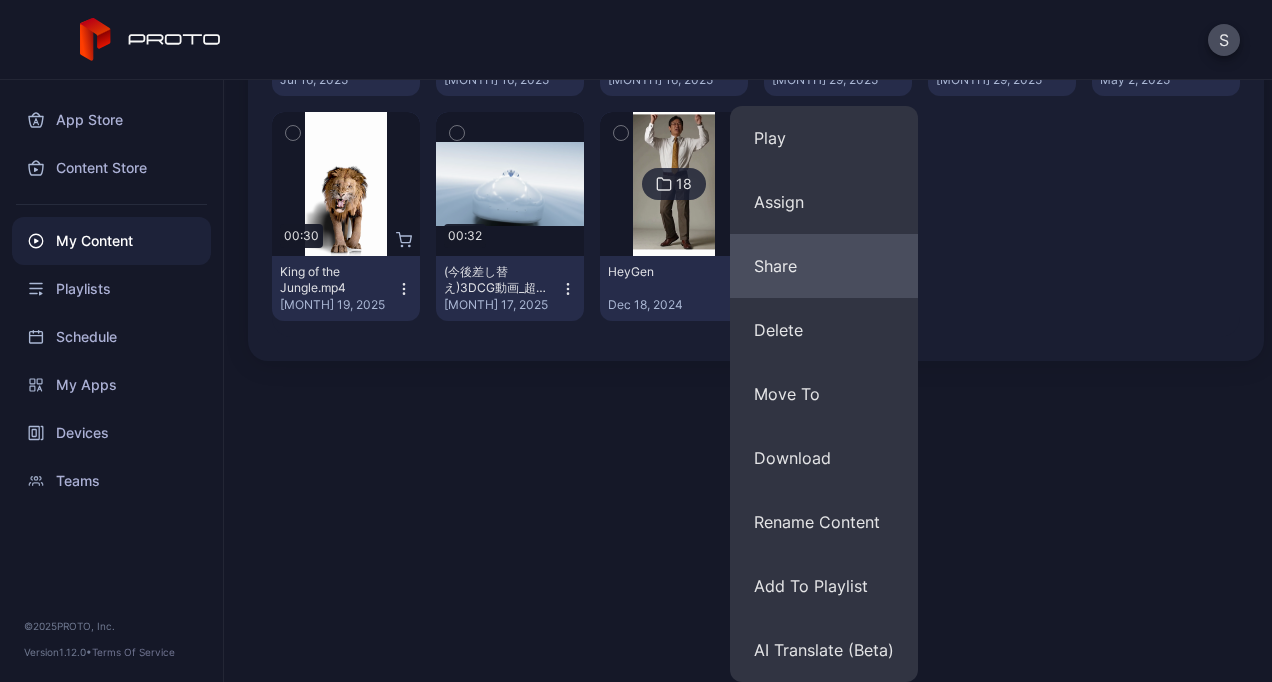 click on "Share" at bounding box center [824, 266] 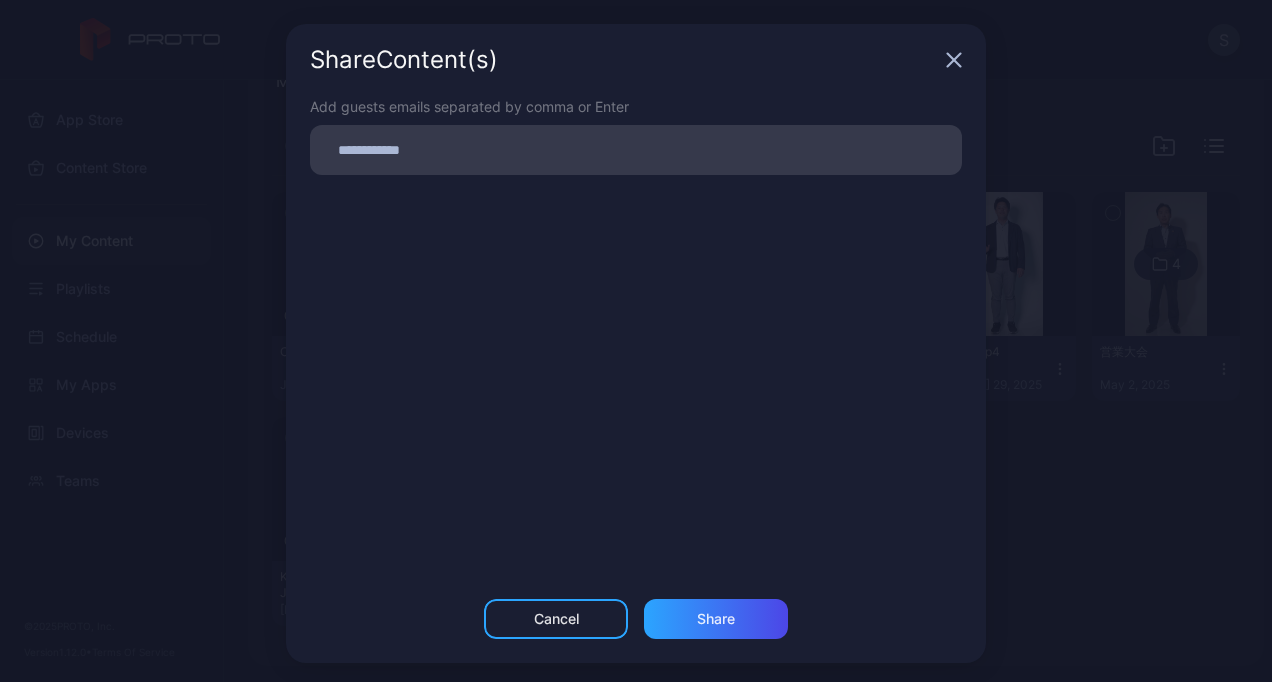 scroll, scrollTop: 168, scrollLeft: 0, axis: vertical 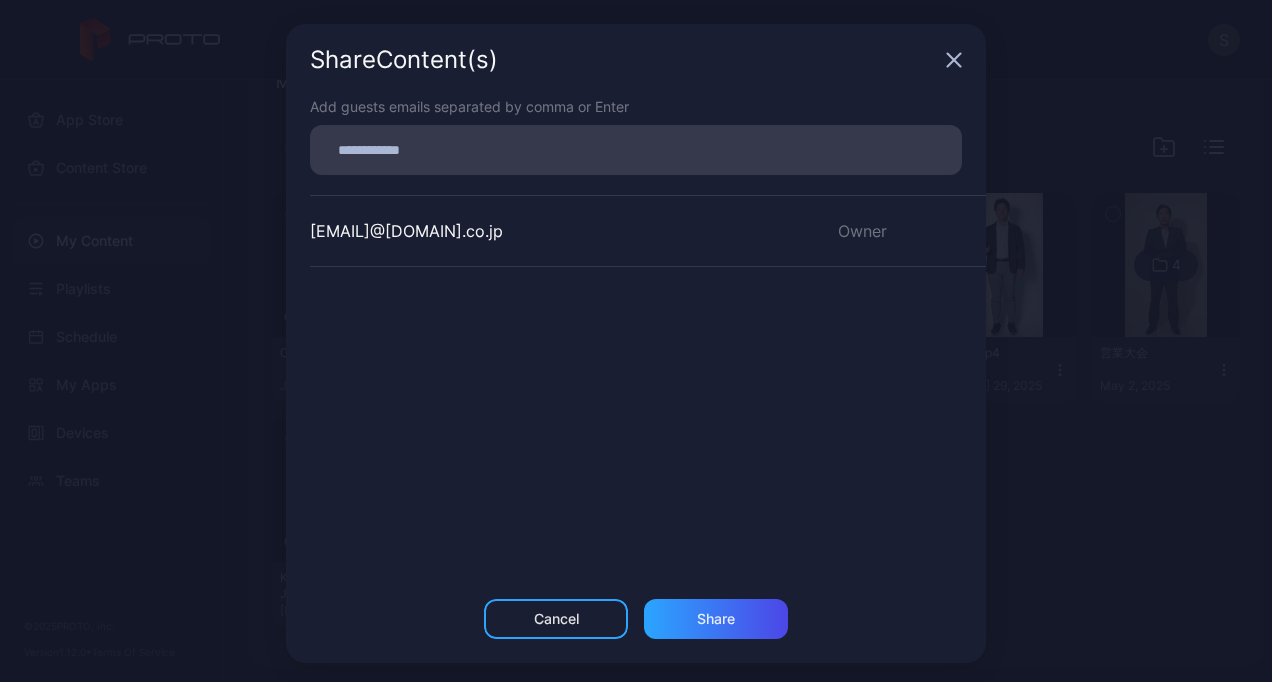 click at bounding box center (642, 150) 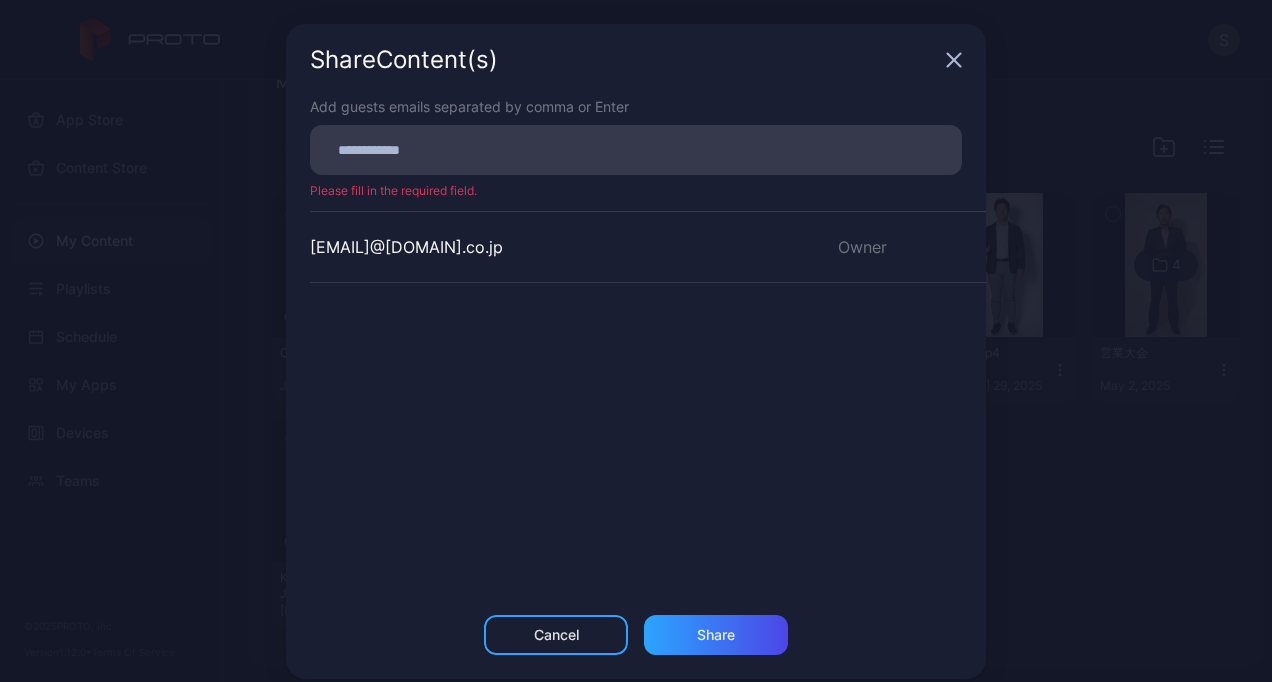 click 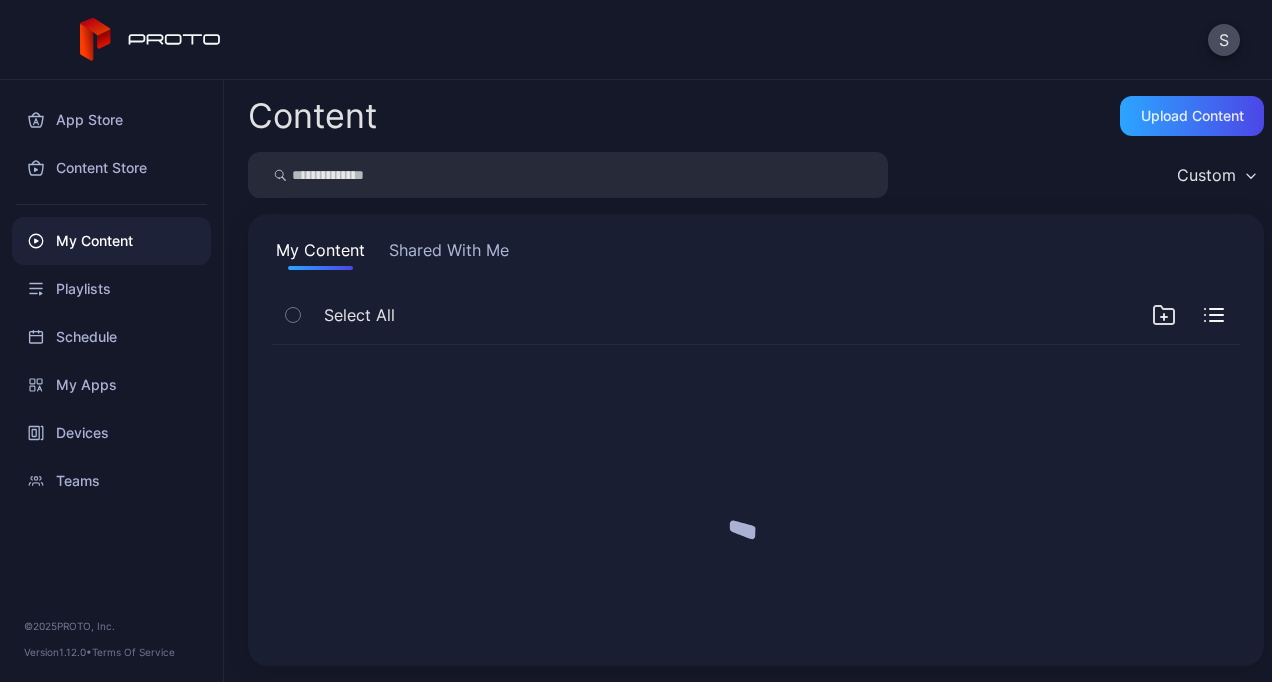 scroll, scrollTop: 0, scrollLeft: 0, axis: both 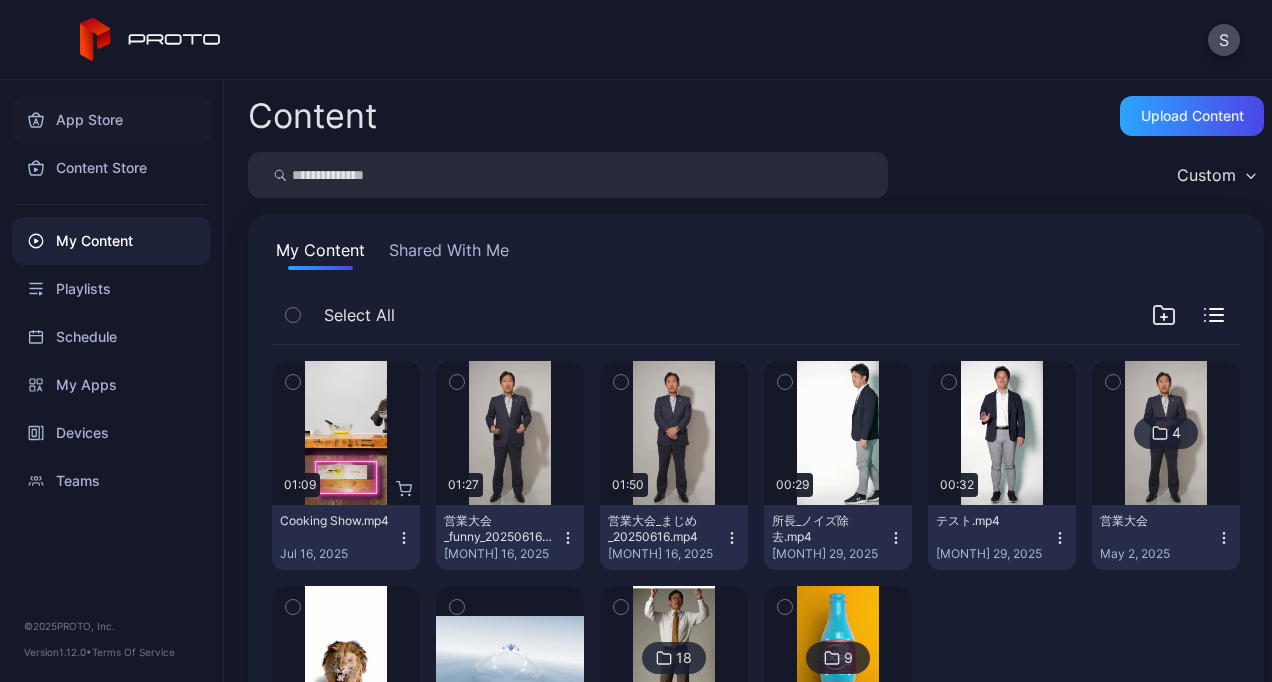 click on "App Store" at bounding box center [111, 120] 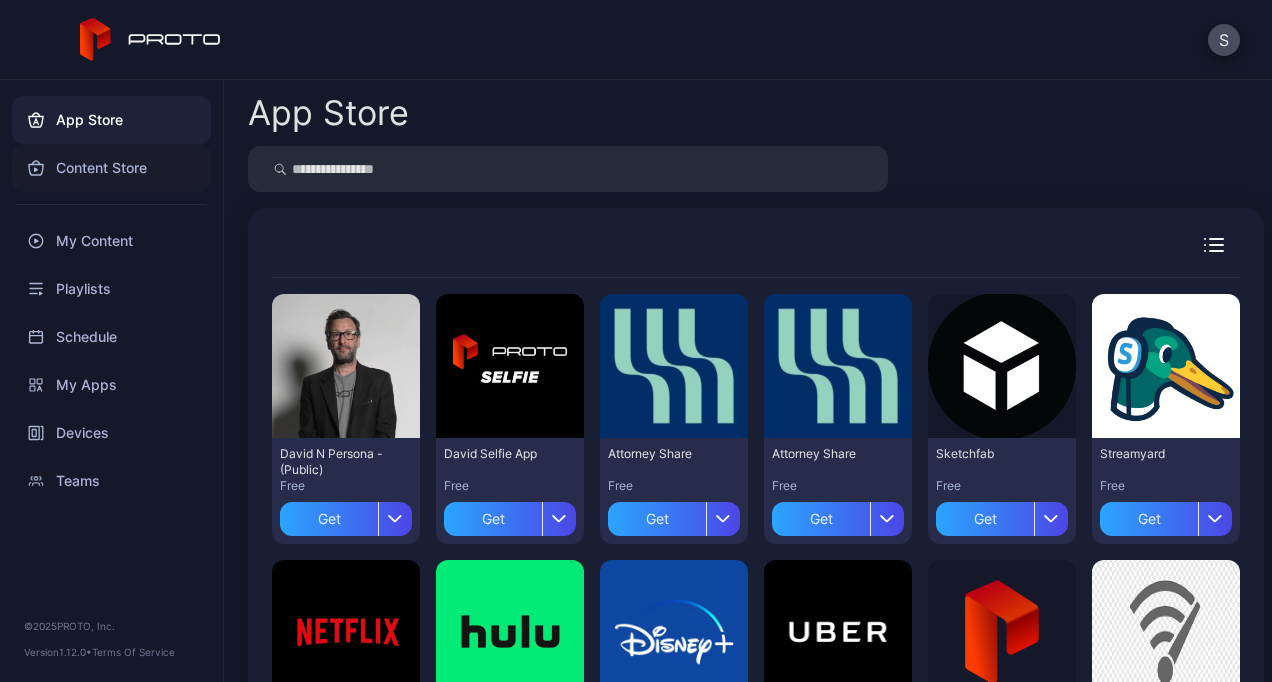 click on "Content Store" at bounding box center (111, 168) 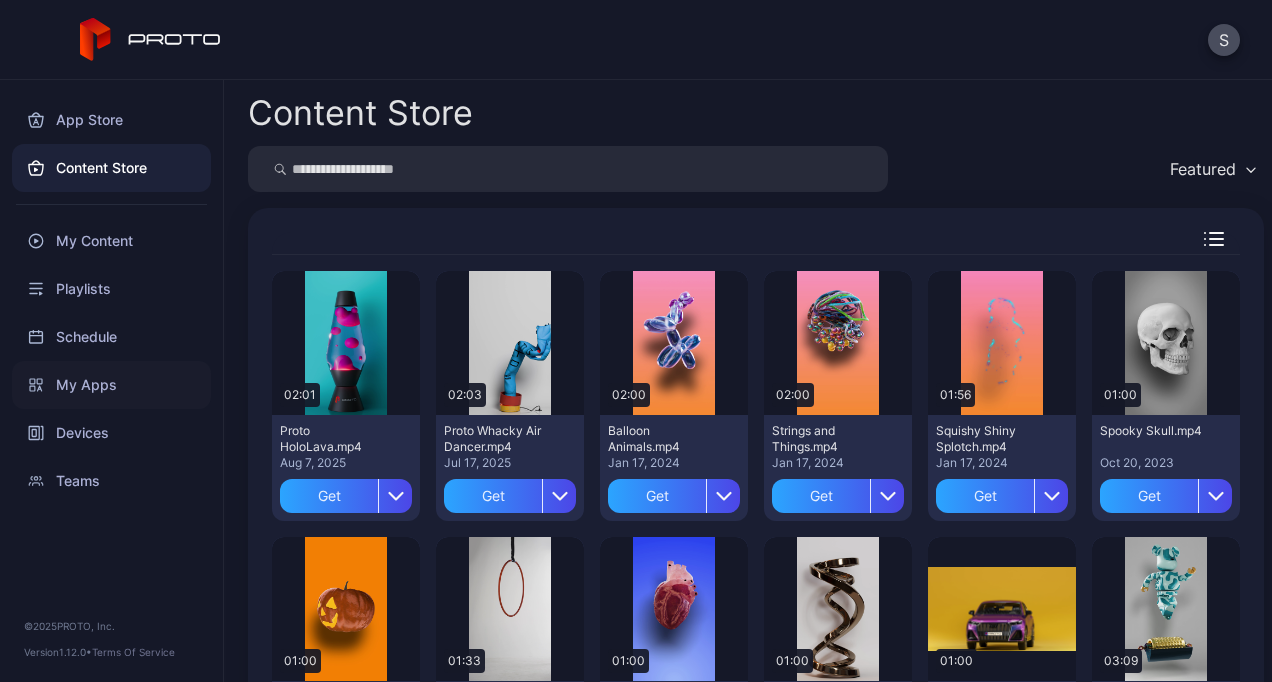 click on "My Apps" at bounding box center [111, 385] 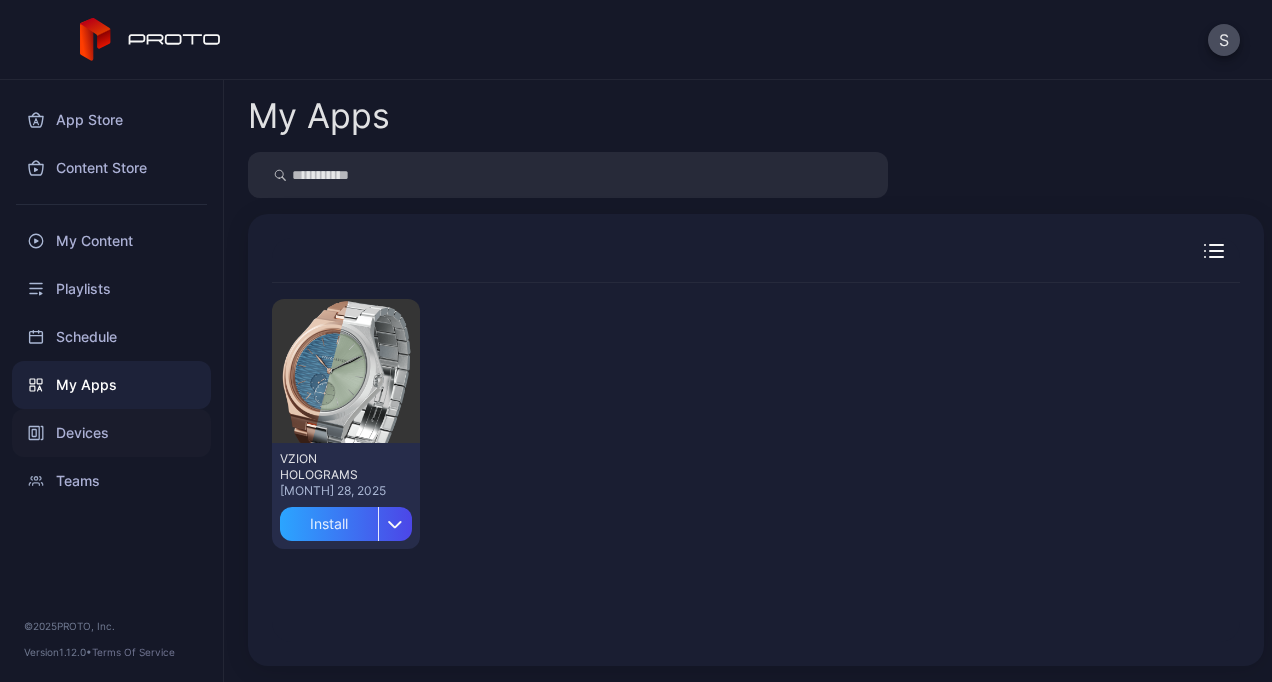 click on "Devices" at bounding box center [111, 433] 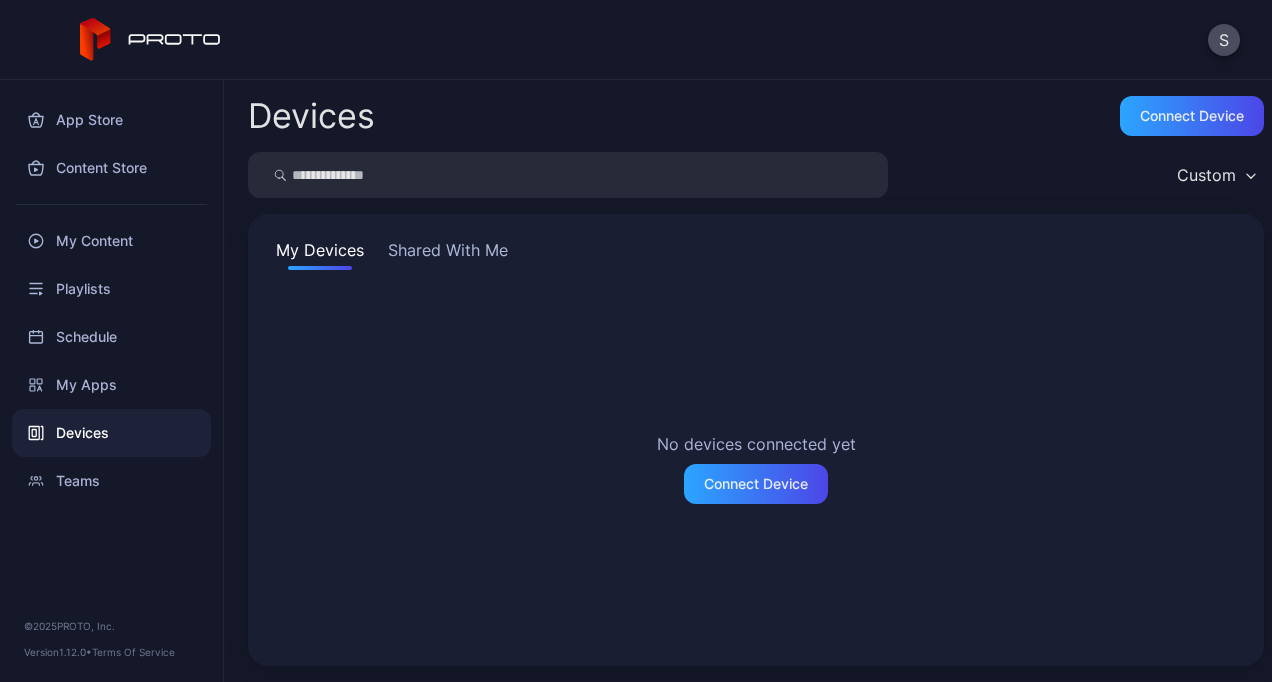 click on "Devices" at bounding box center [111, 433] 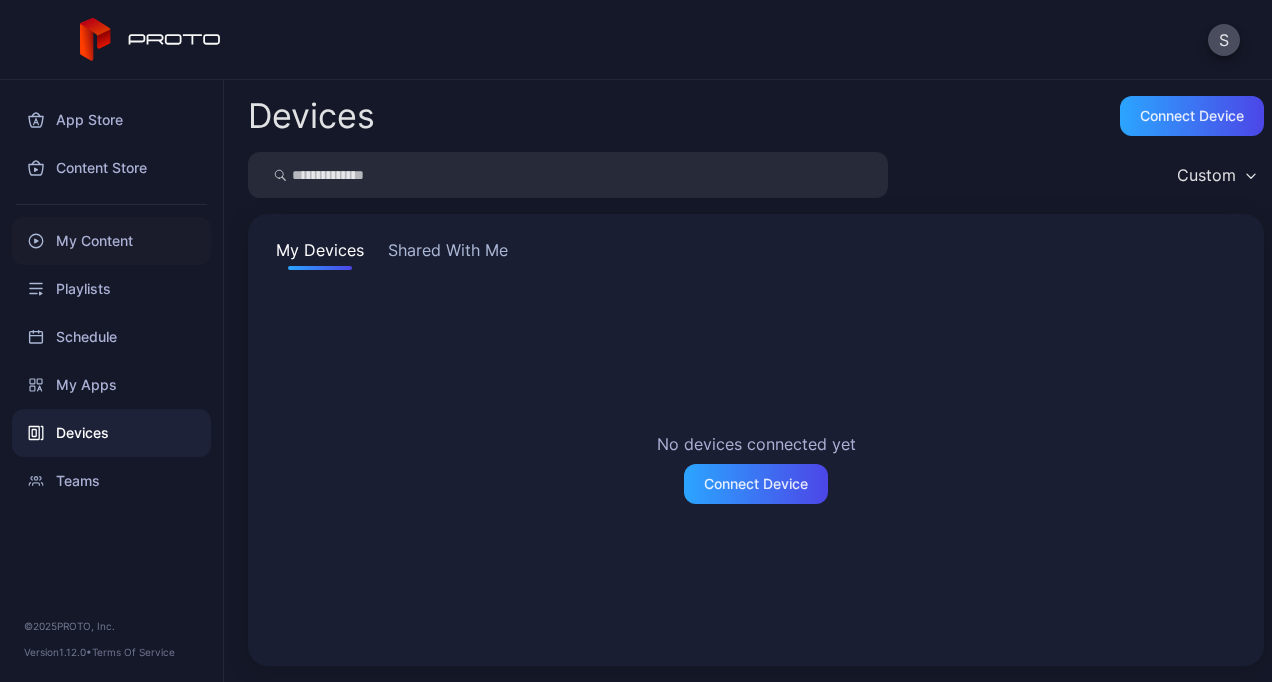 click on "My Content" at bounding box center (111, 241) 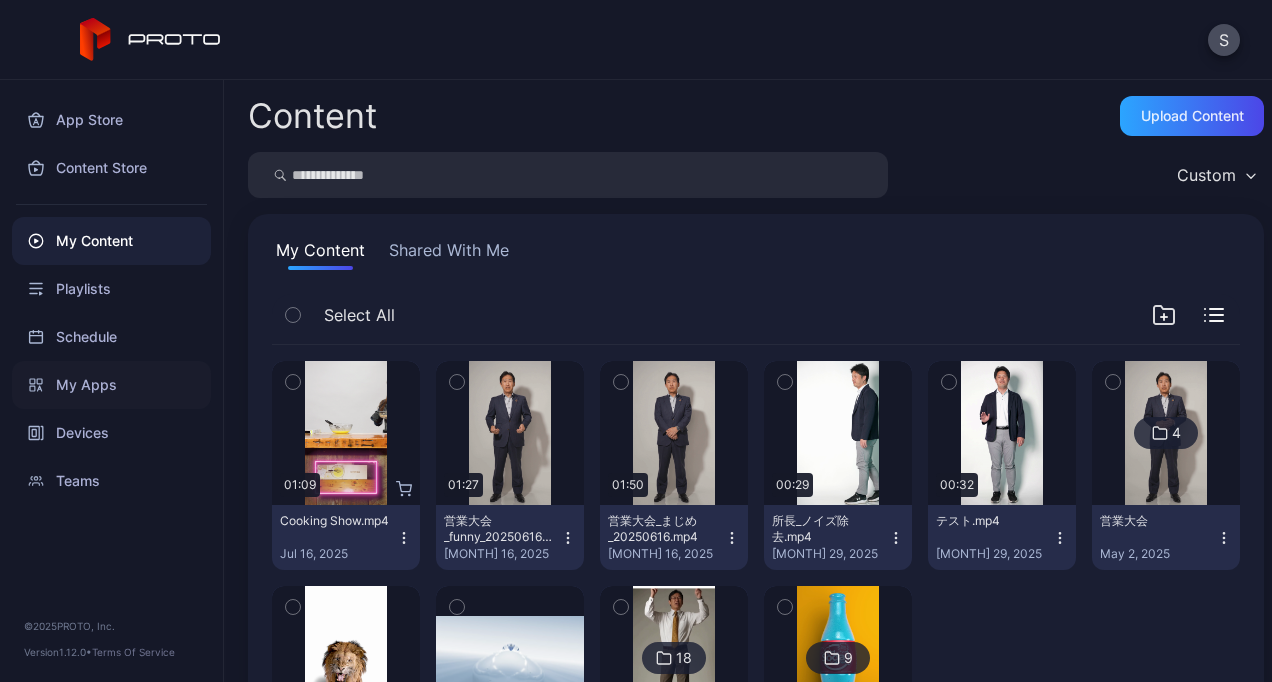 click on "My Apps" at bounding box center (111, 385) 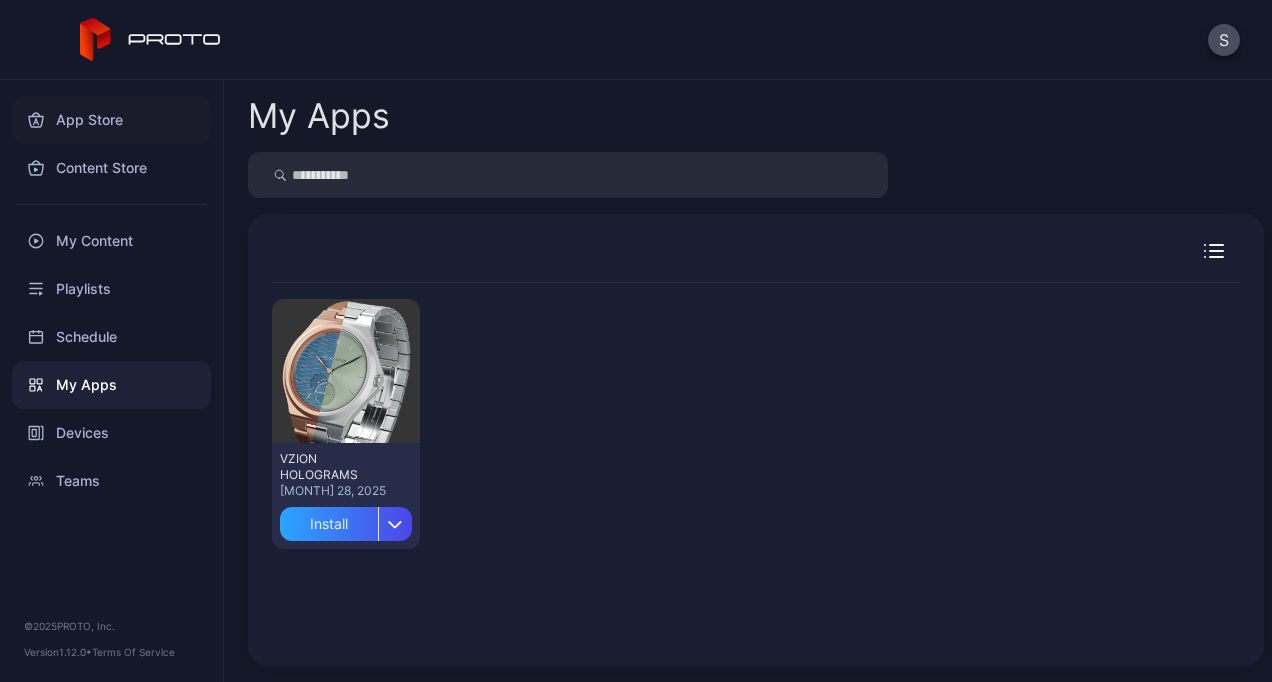 click on "App Store" at bounding box center [111, 120] 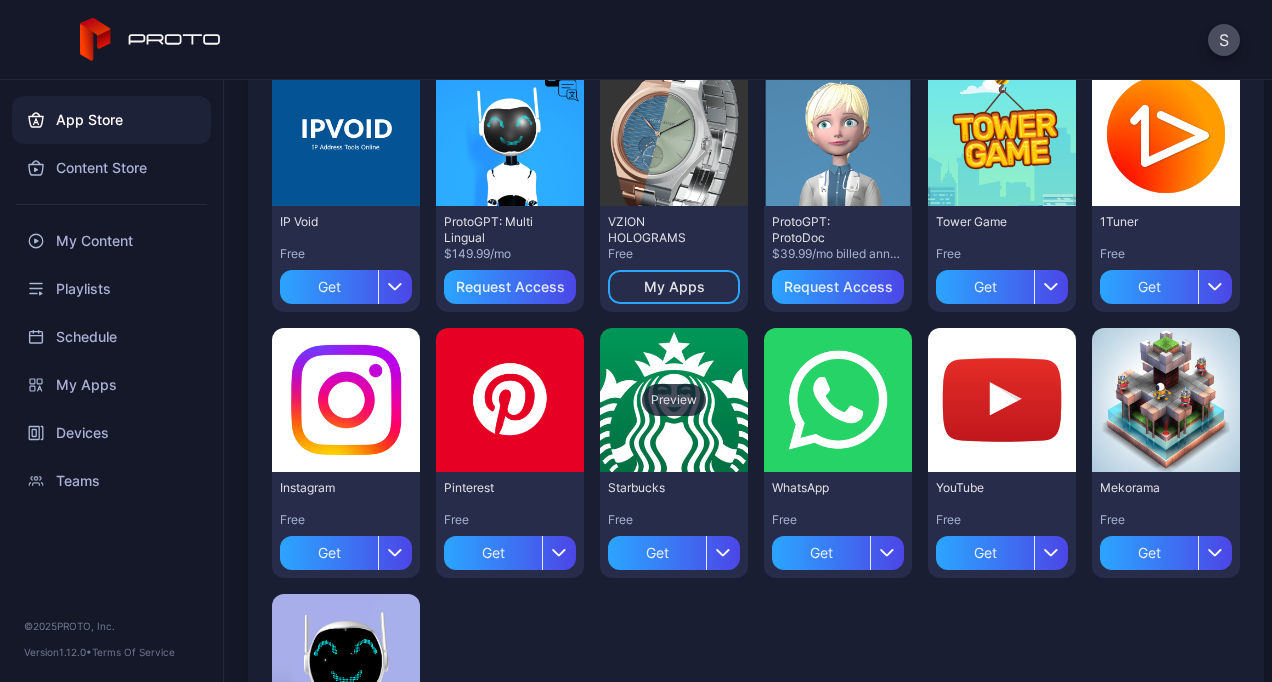 scroll, scrollTop: 761, scrollLeft: 0, axis: vertical 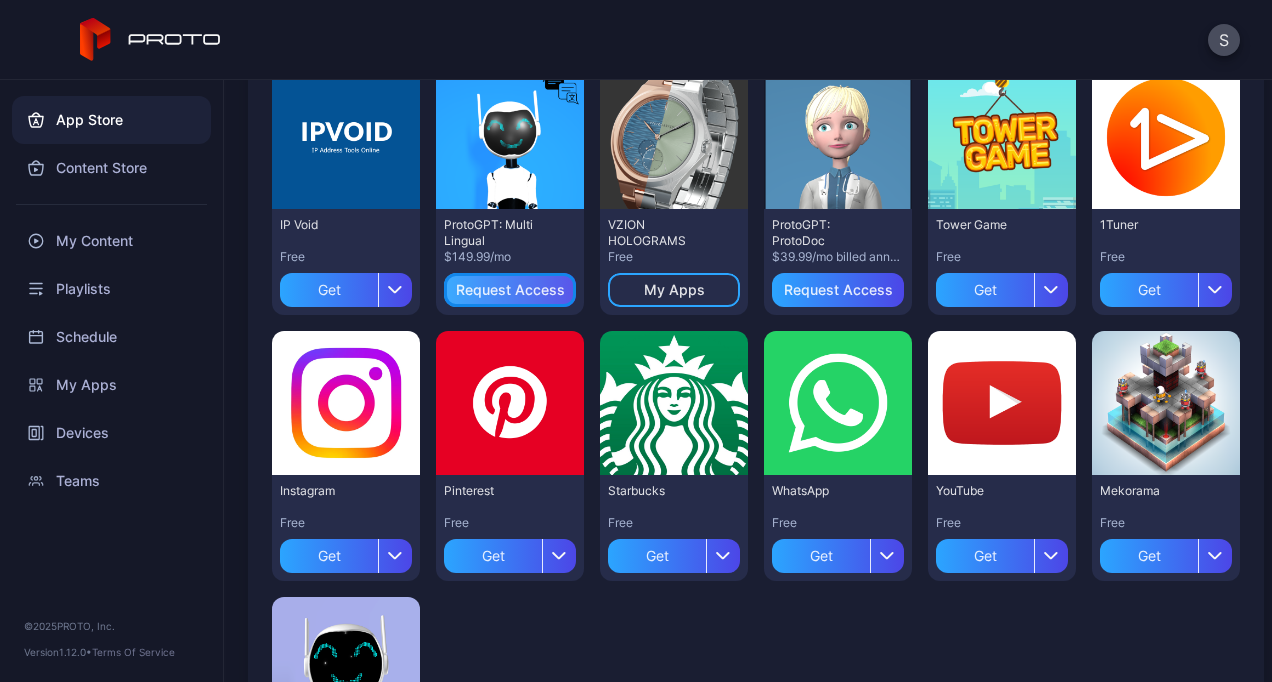 click on "Request Access" at bounding box center (510, 290) 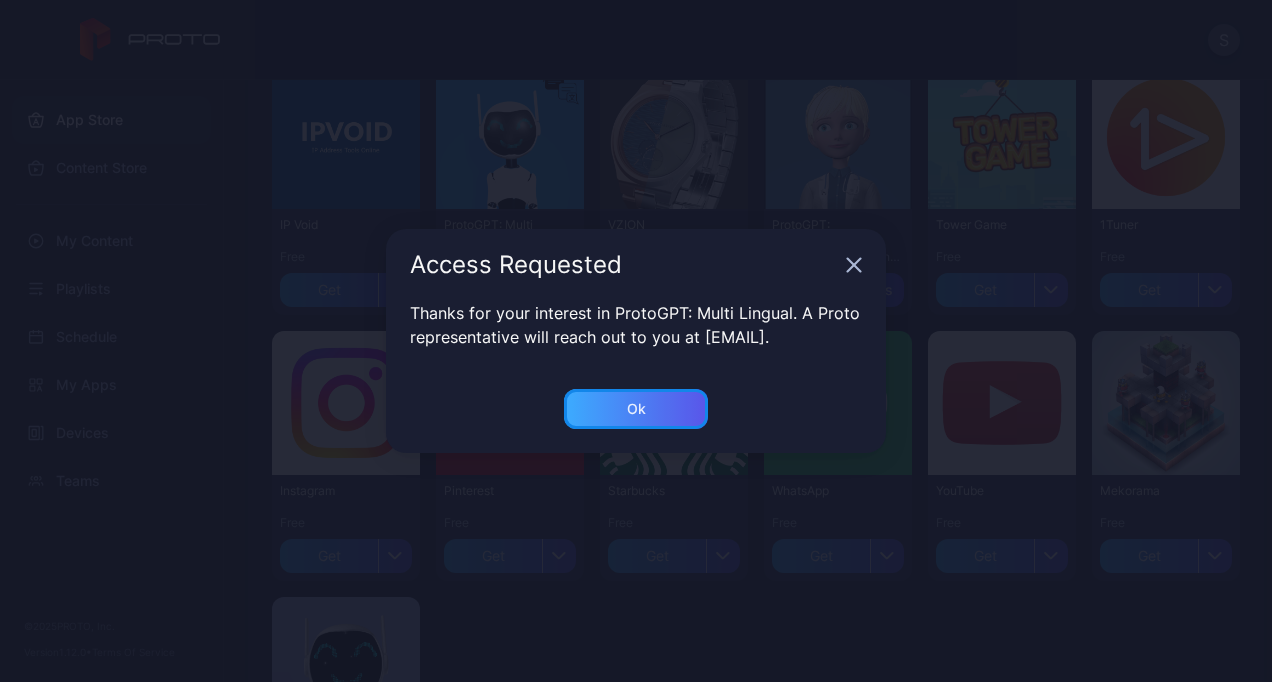 click on "Ok" at bounding box center (636, 409) 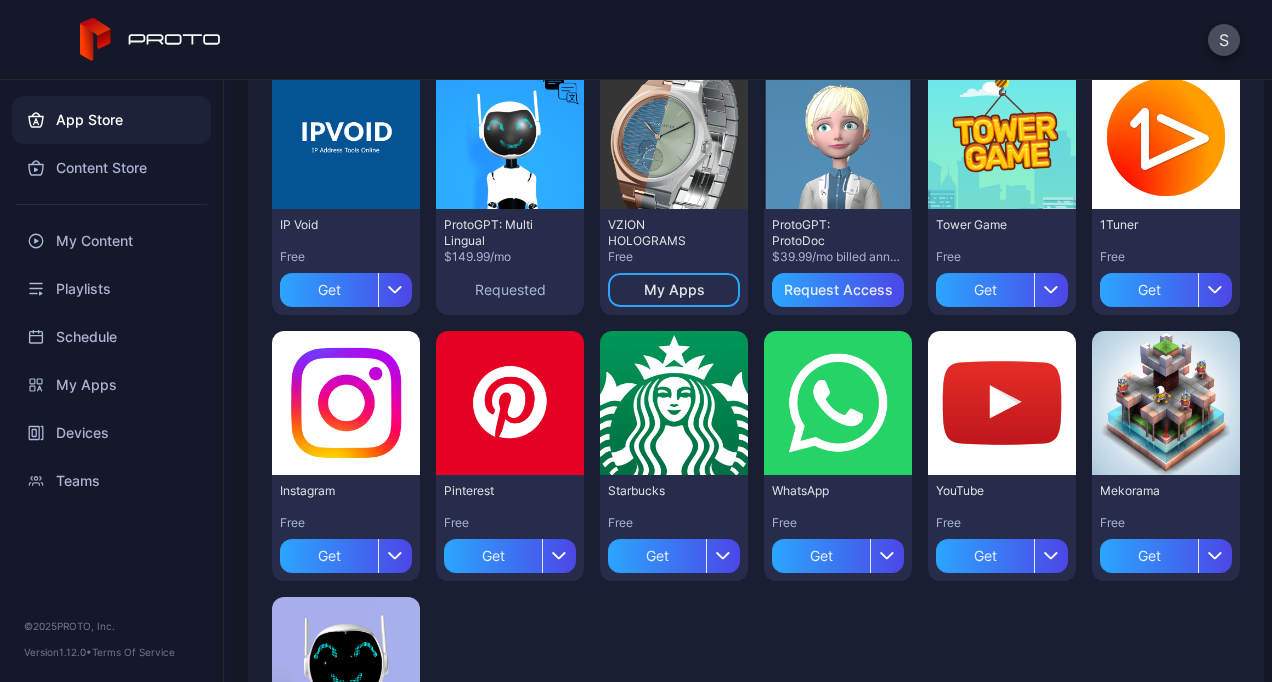 click on "Requested" at bounding box center (510, 290) 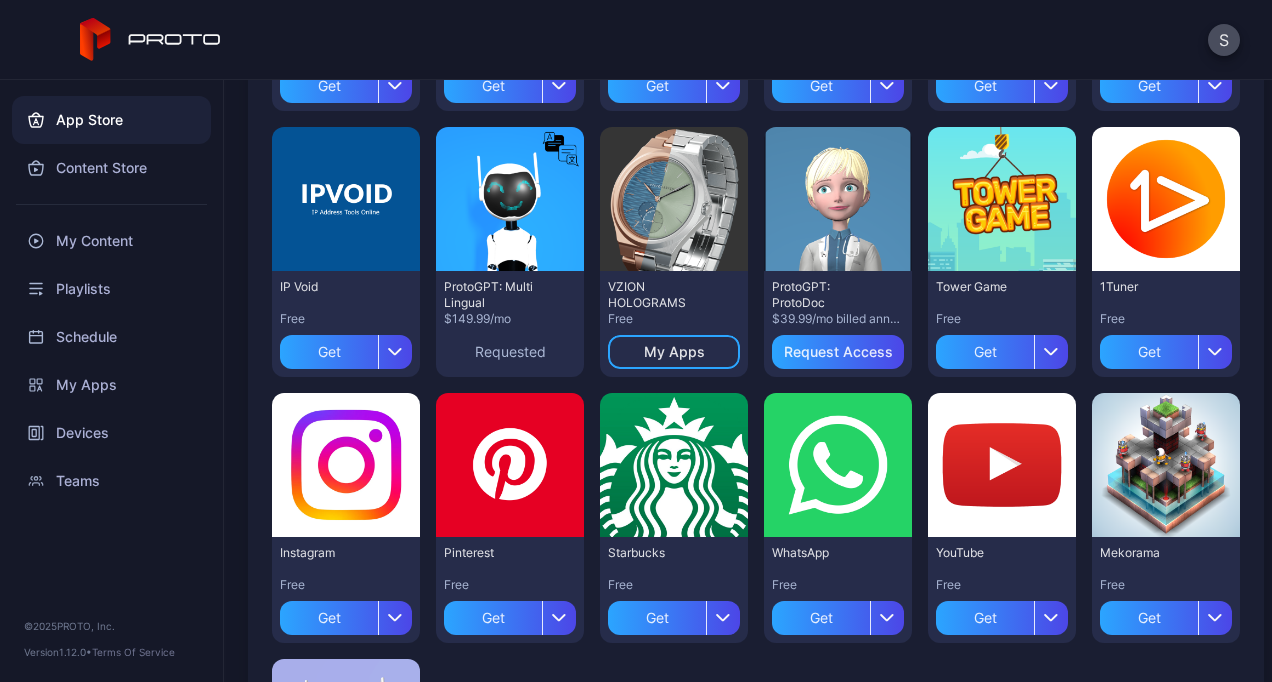 scroll, scrollTop: 691, scrollLeft: 0, axis: vertical 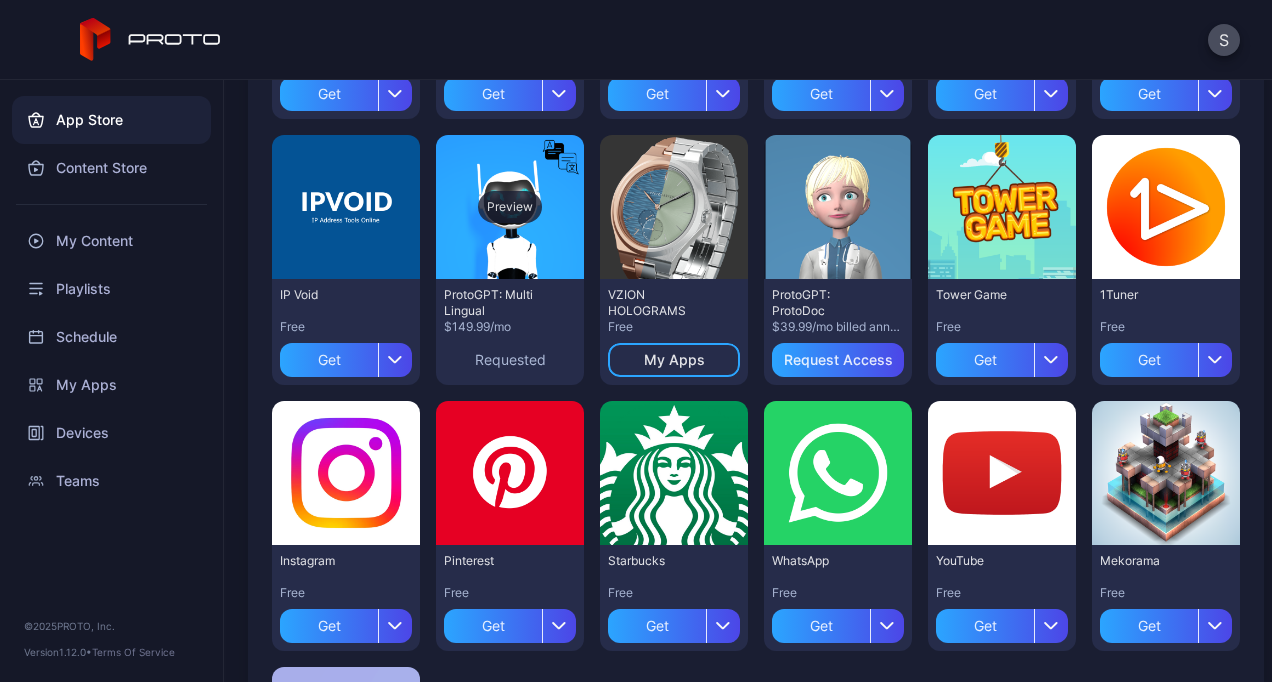 click on "Preview" at bounding box center (510, 207) 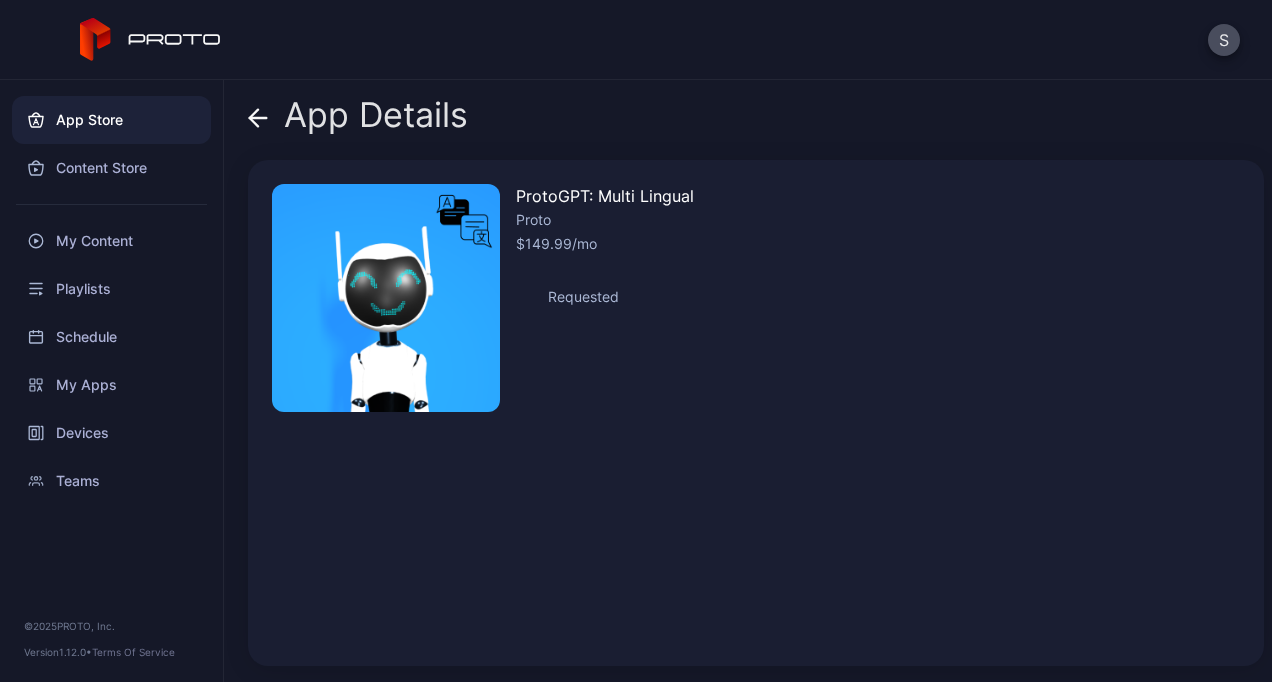 click on "ProtoGPT: Multi Lingual Proto $149.99/mo Requested" at bounding box center (605, 413) 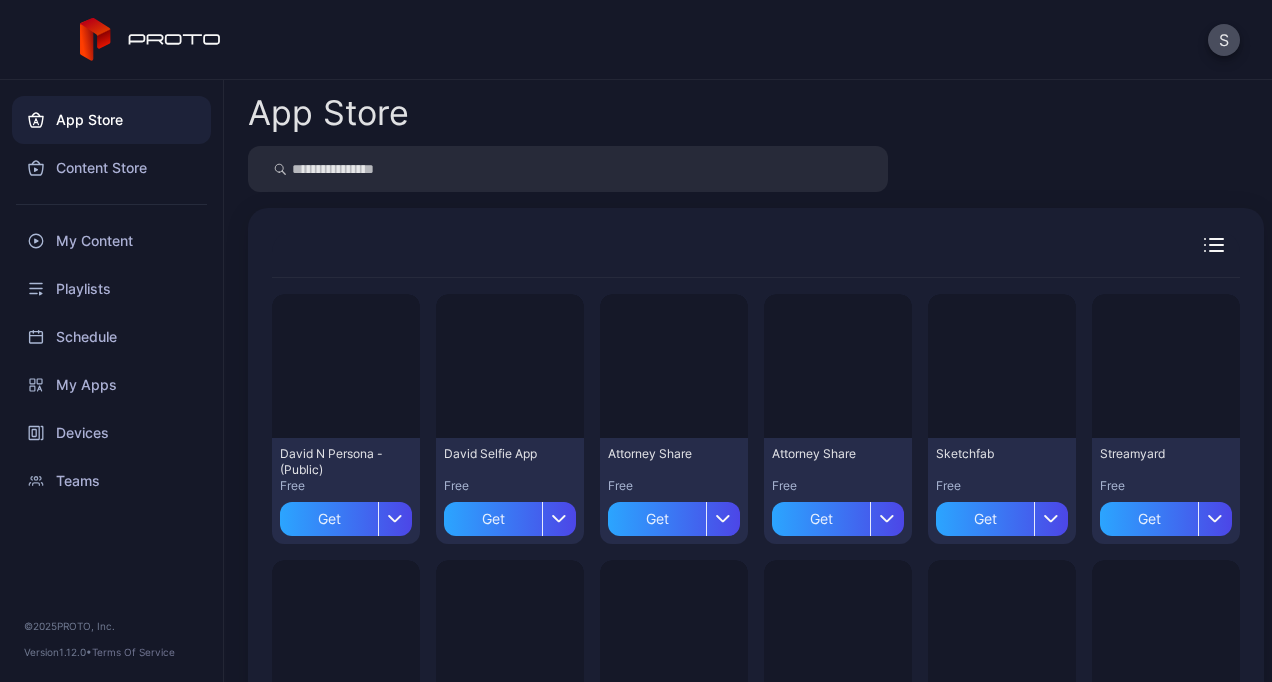 scroll, scrollTop: 691, scrollLeft: 0, axis: vertical 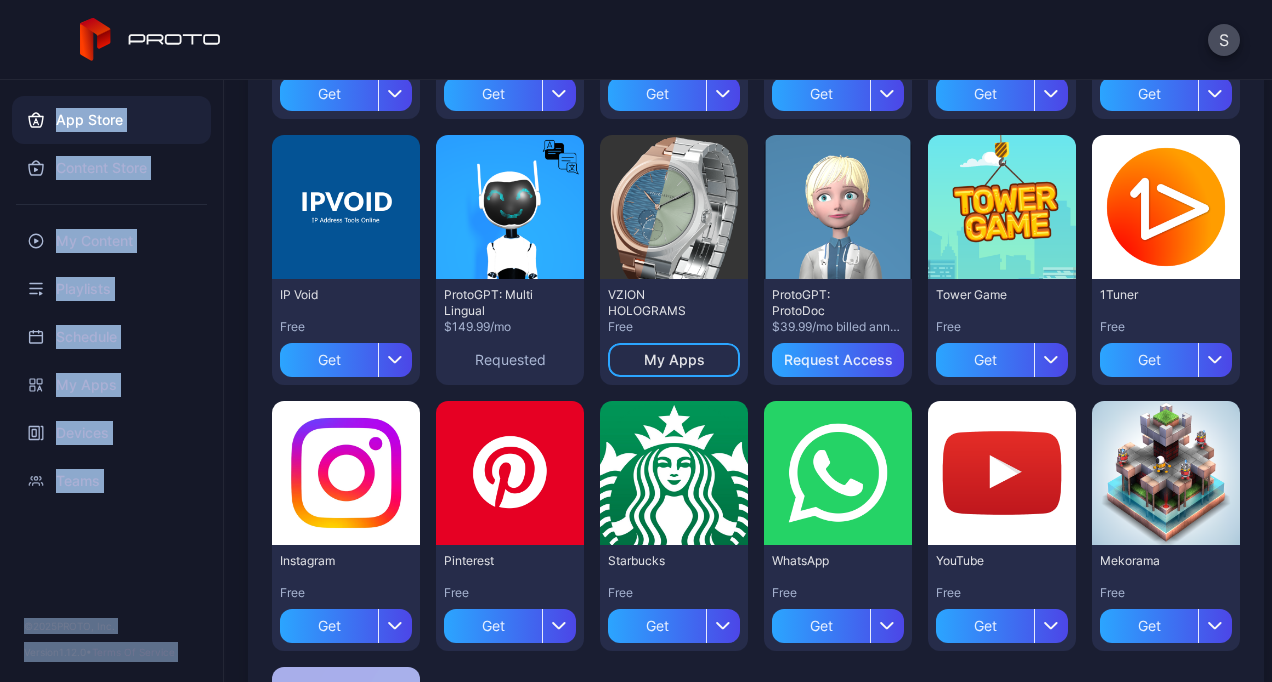 drag, startPoint x: 264, startPoint y: 114, endPoint x: 204, endPoint y: 79, distance: 69.46222 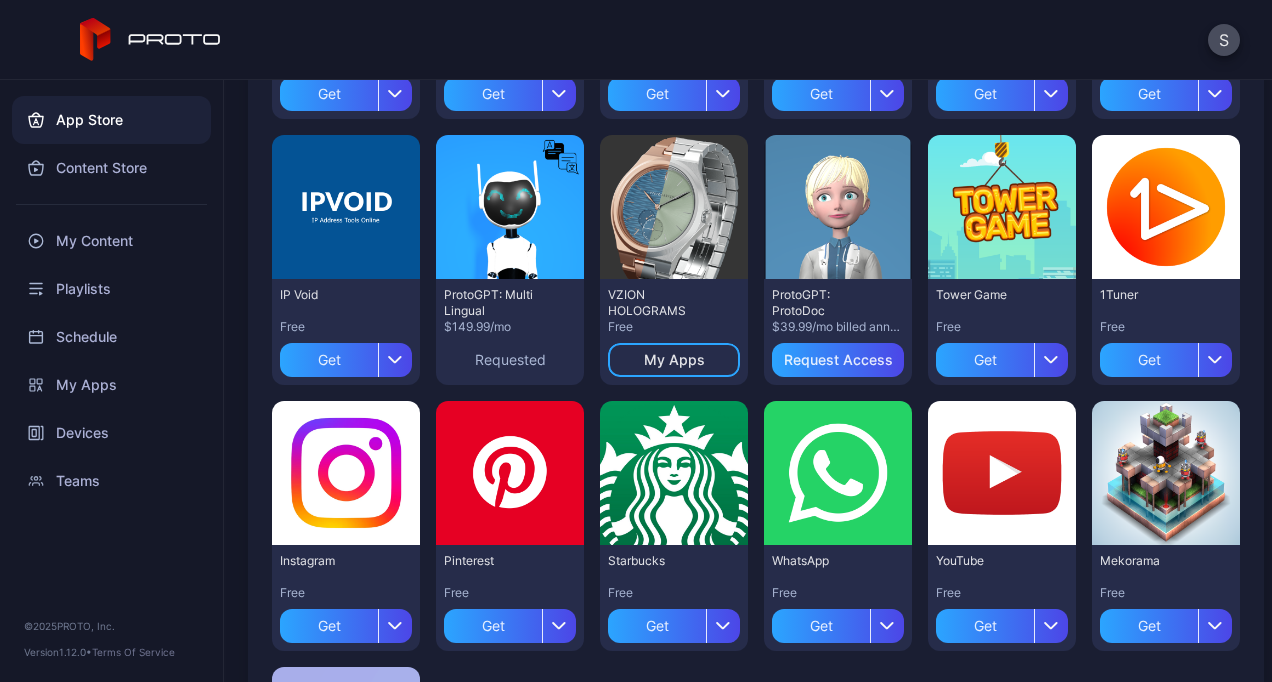 click on "S" at bounding box center [636, 40] 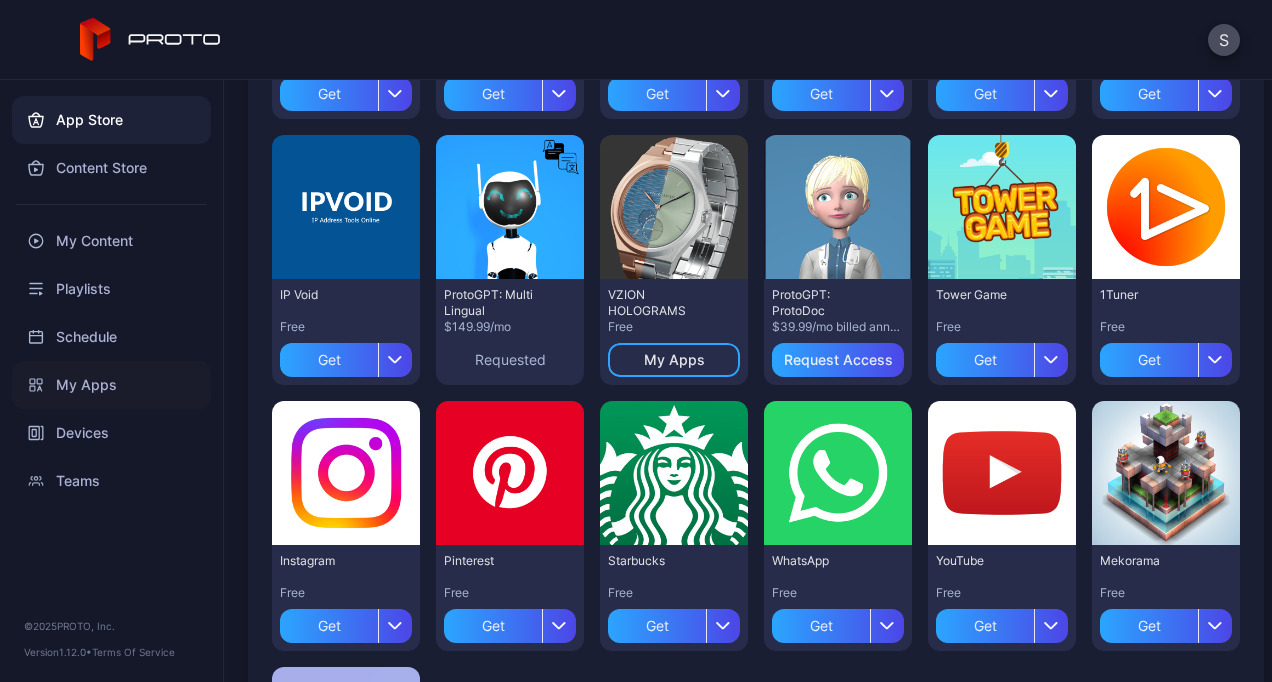 click on "My Apps" at bounding box center [111, 385] 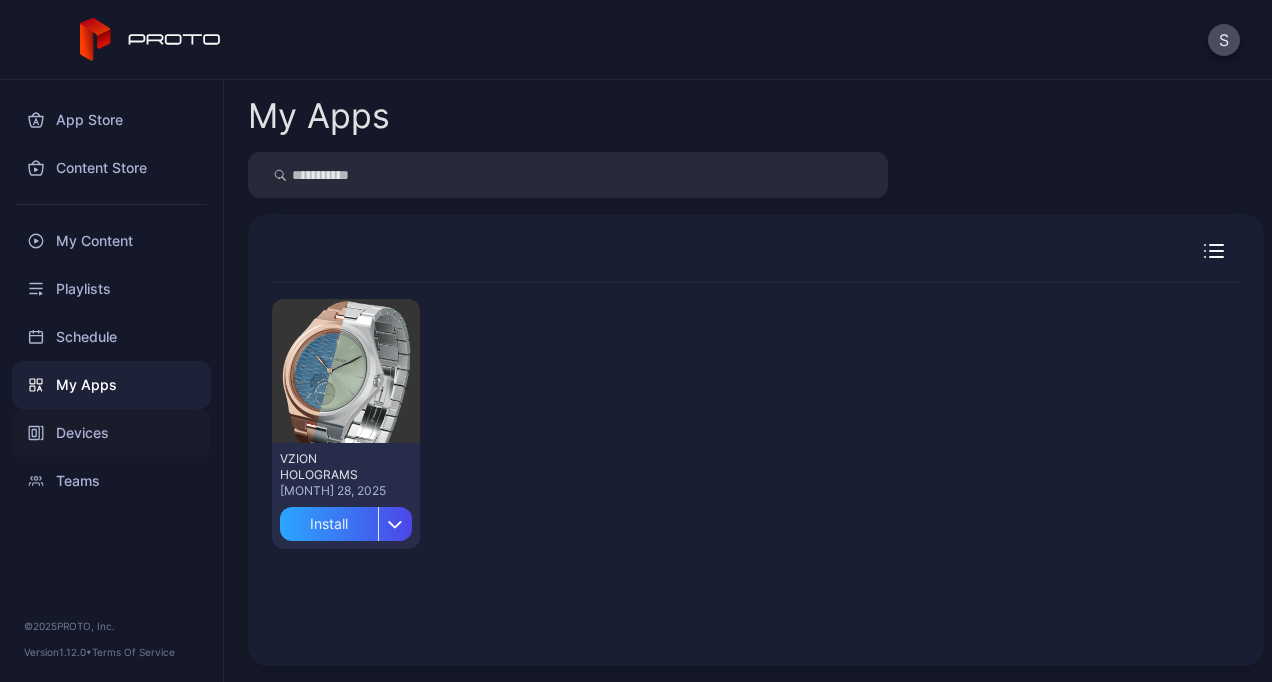 click on "Devices" at bounding box center [111, 433] 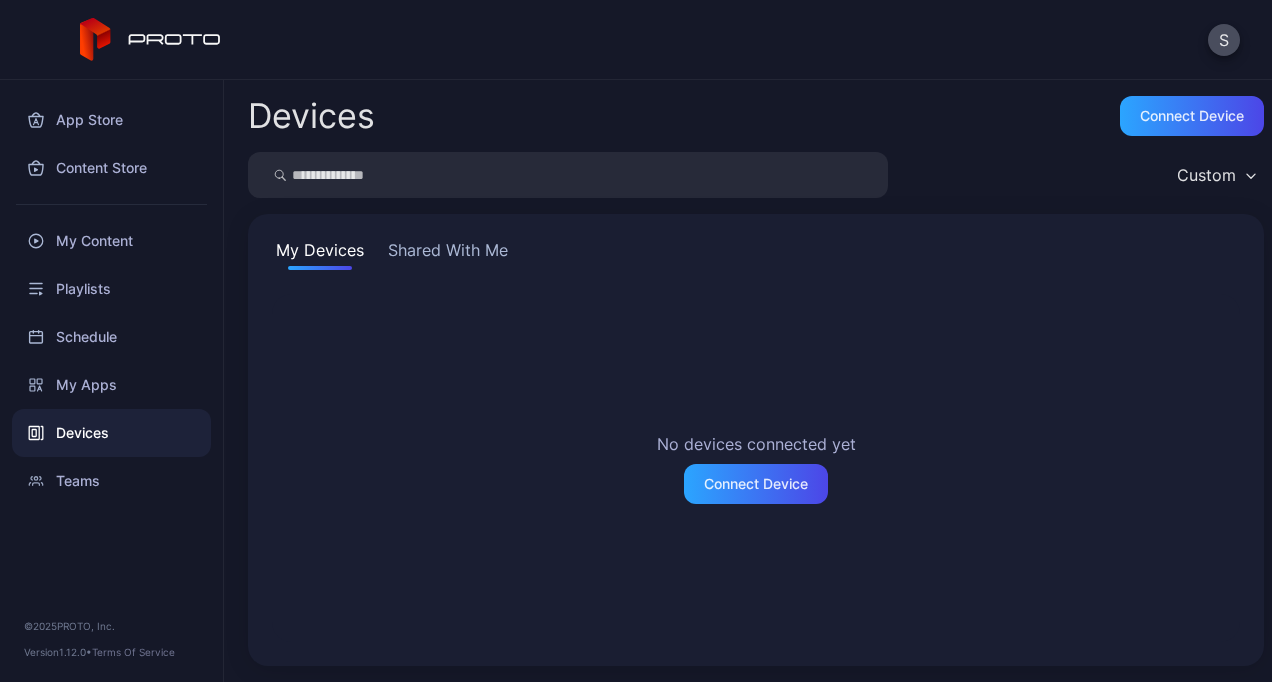 click on "Shared With Me" at bounding box center [448, 254] 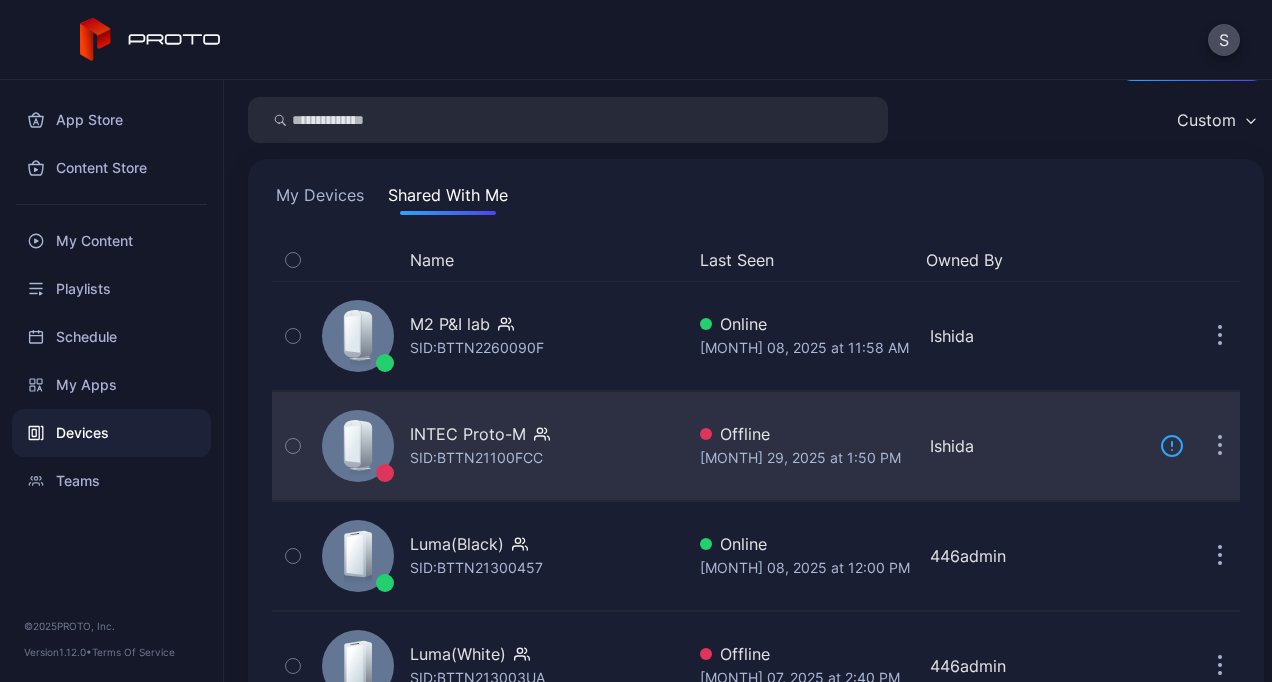 scroll, scrollTop: 54, scrollLeft: 0, axis: vertical 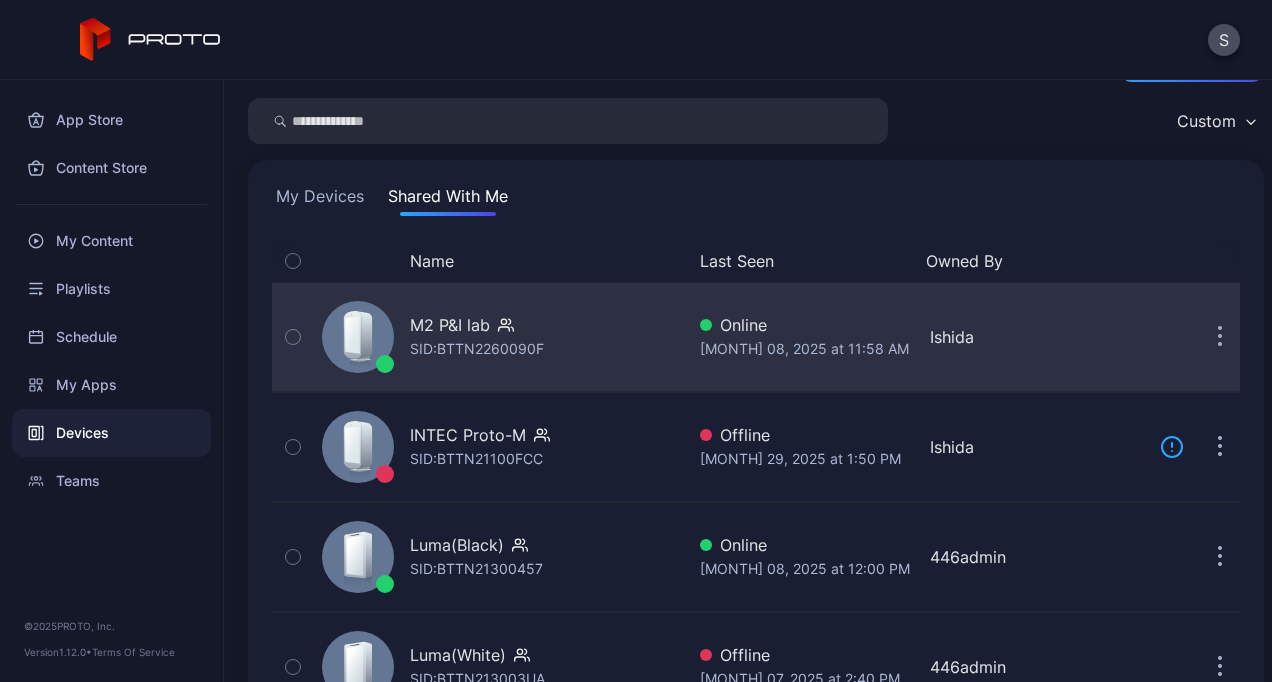 click on "M2  P&I lab SID:  BTTN2260090F" at bounding box center [499, 337] 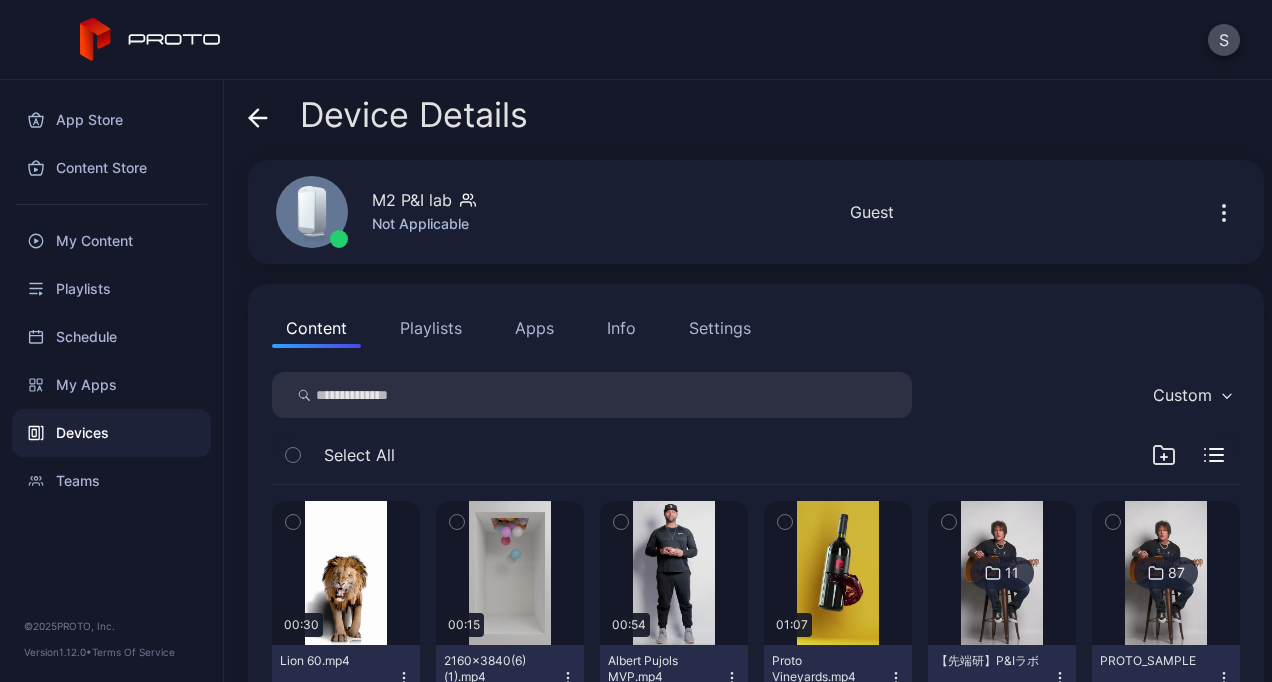 scroll, scrollTop: 100, scrollLeft: 0, axis: vertical 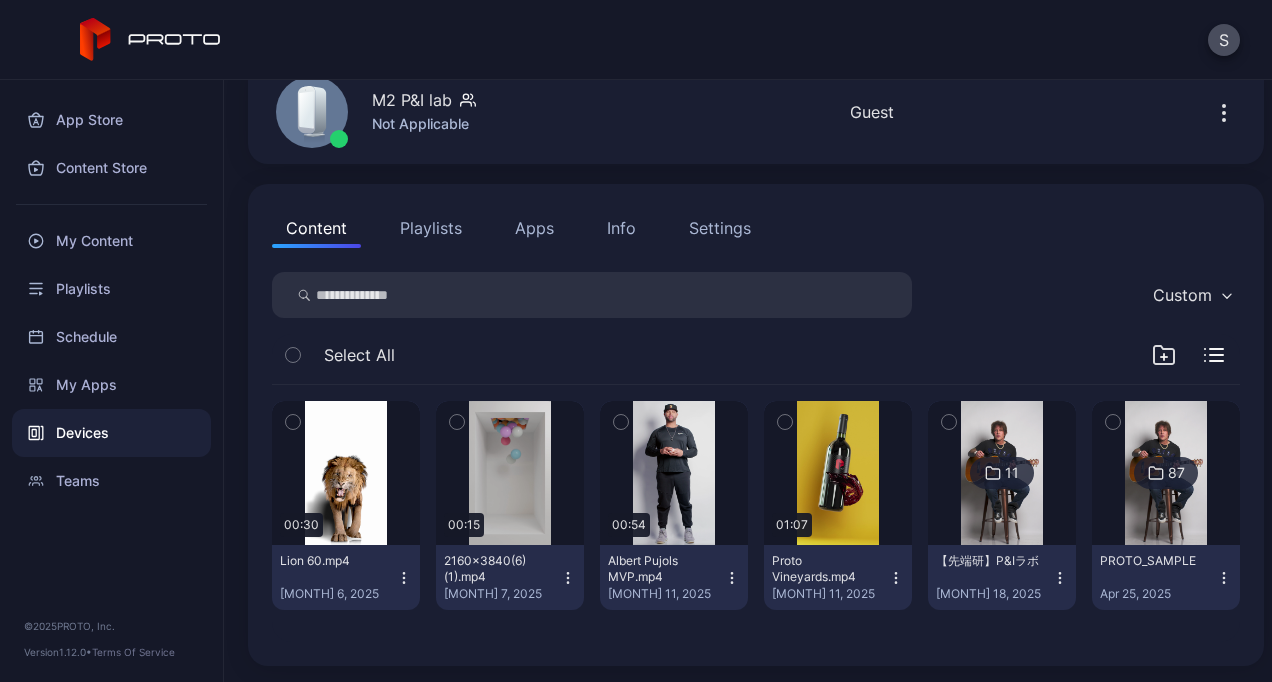 click on "Devices" at bounding box center (111, 433) 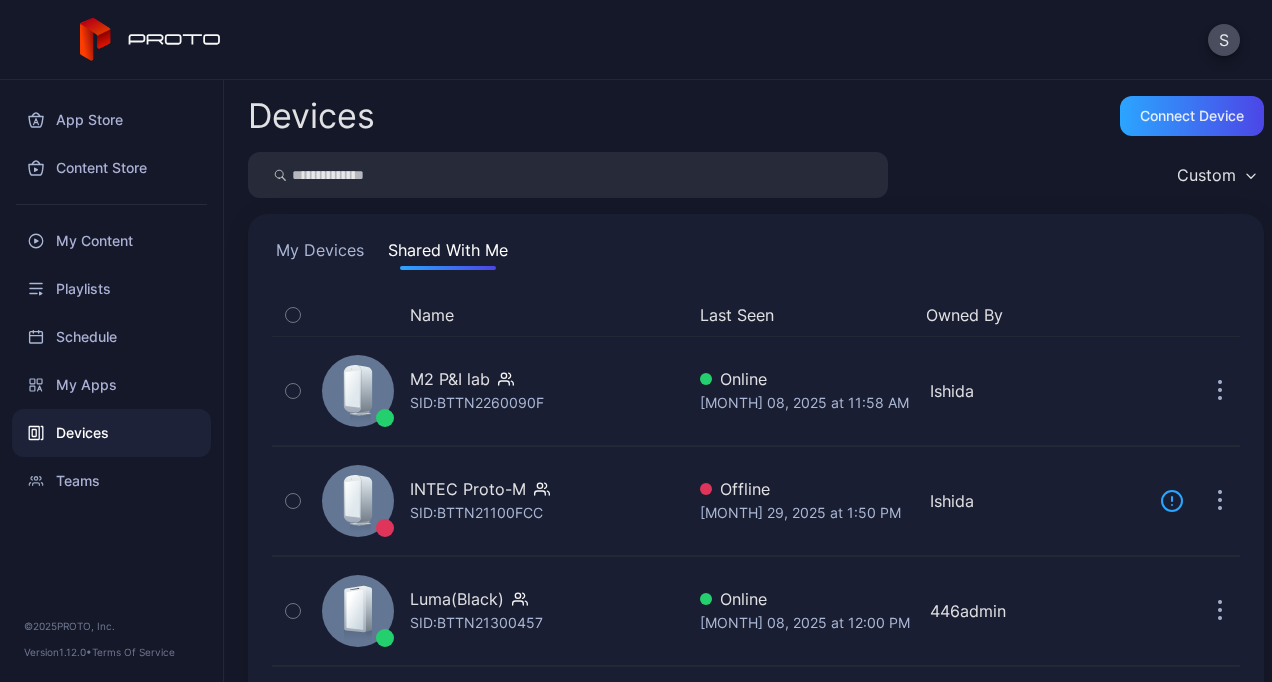 scroll, scrollTop: 54, scrollLeft: 0, axis: vertical 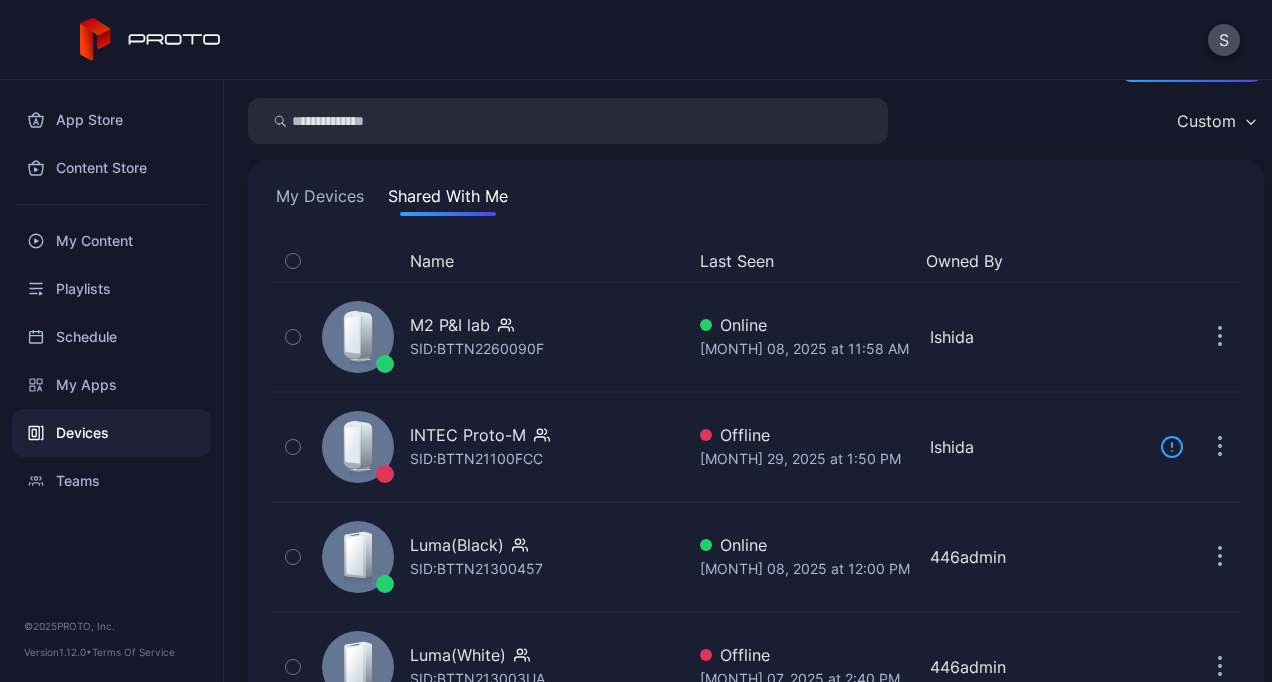 click on "Devices" at bounding box center [111, 433] 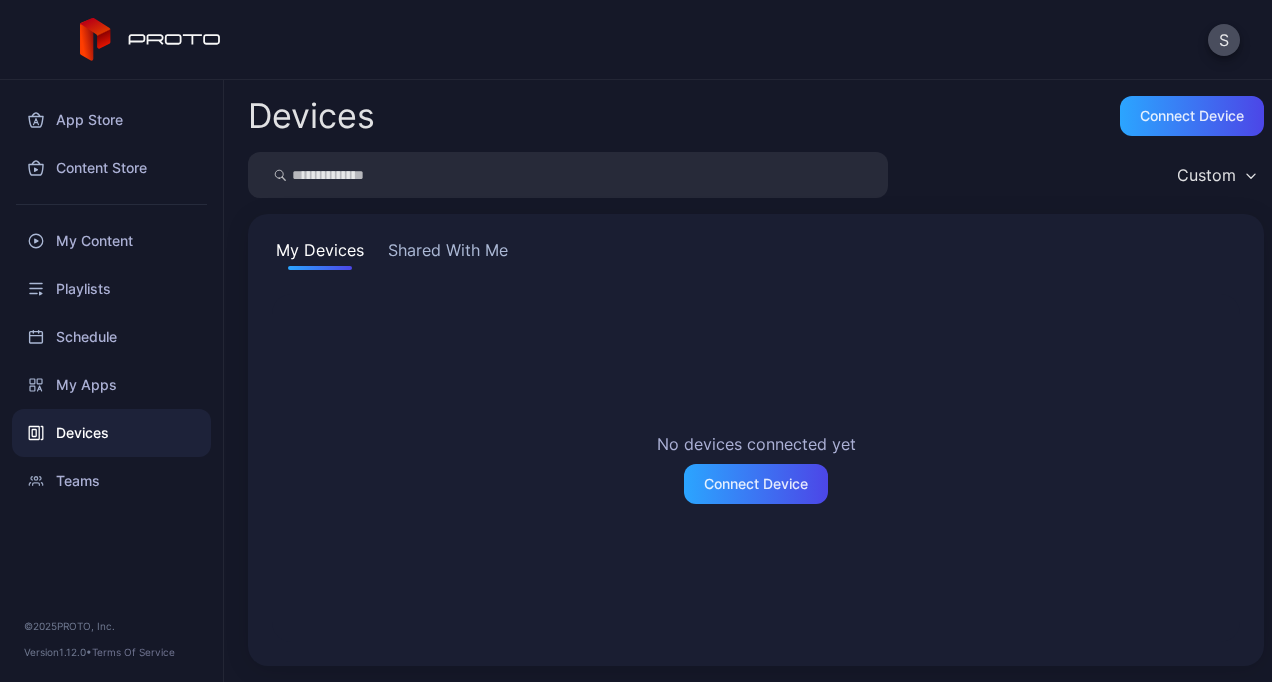 click on "Shared With Me" at bounding box center [448, 254] 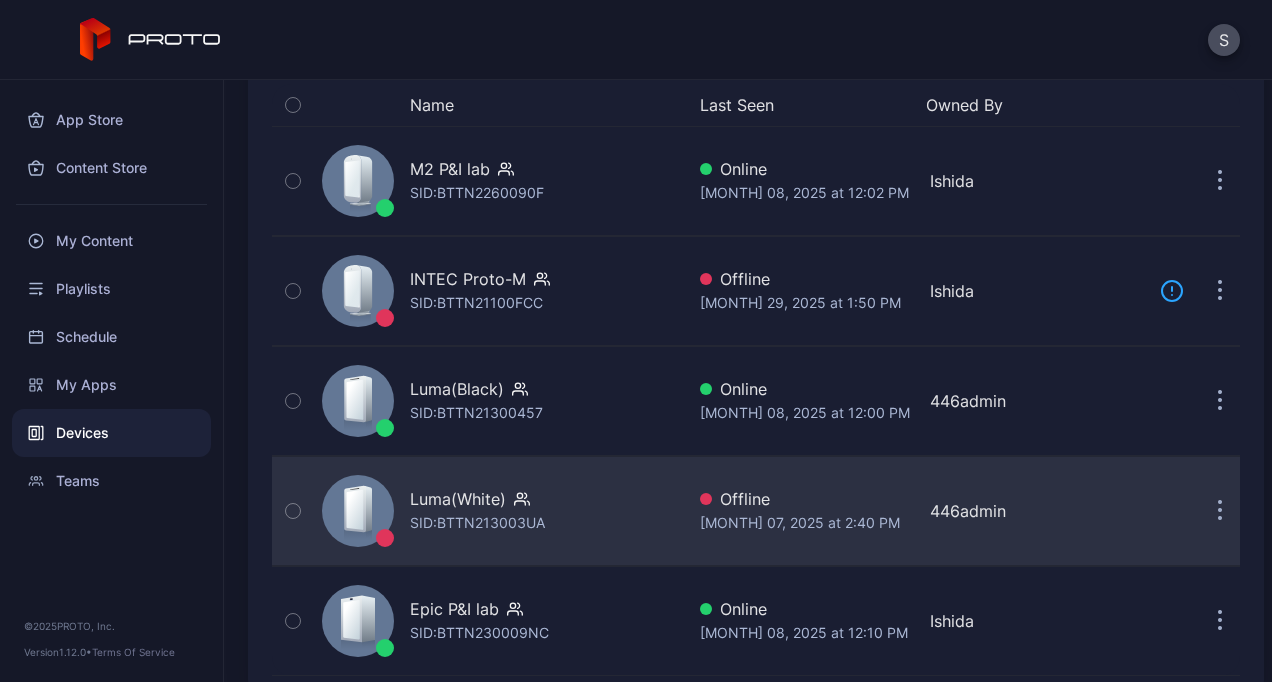 scroll, scrollTop: 211, scrollLeft: 0, axis: vertical 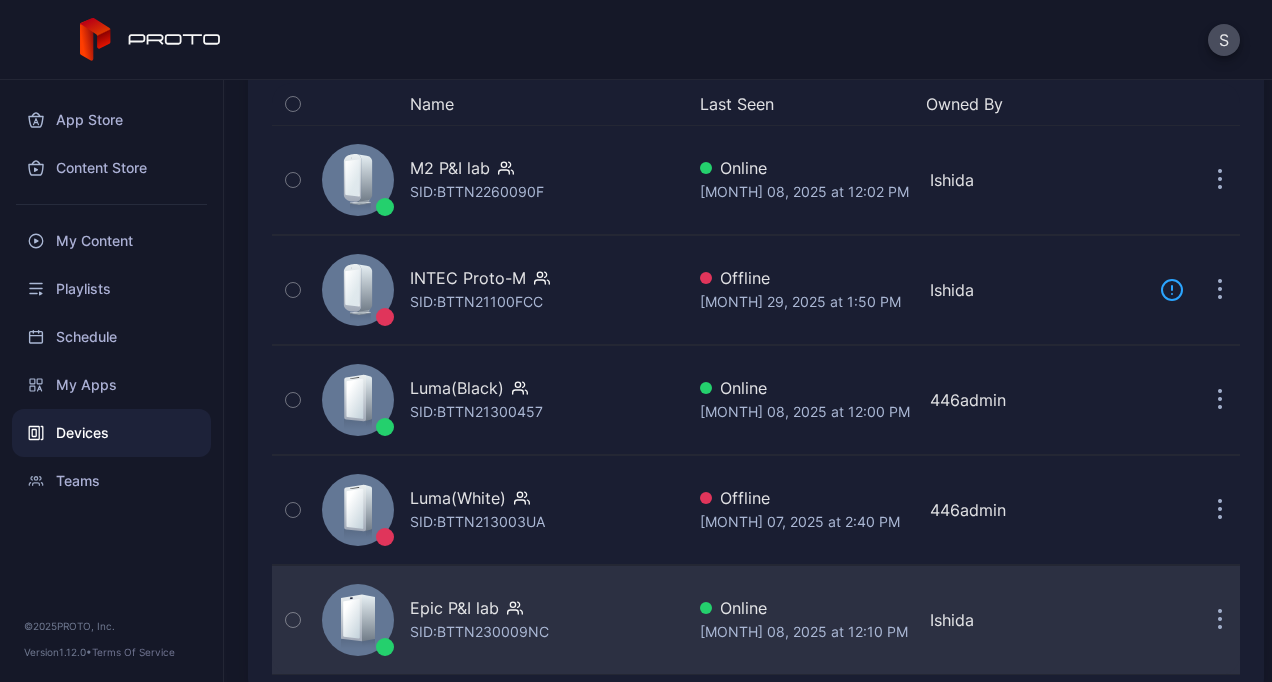 click on "Epic P&I lab" at bounding box center [454, 608] 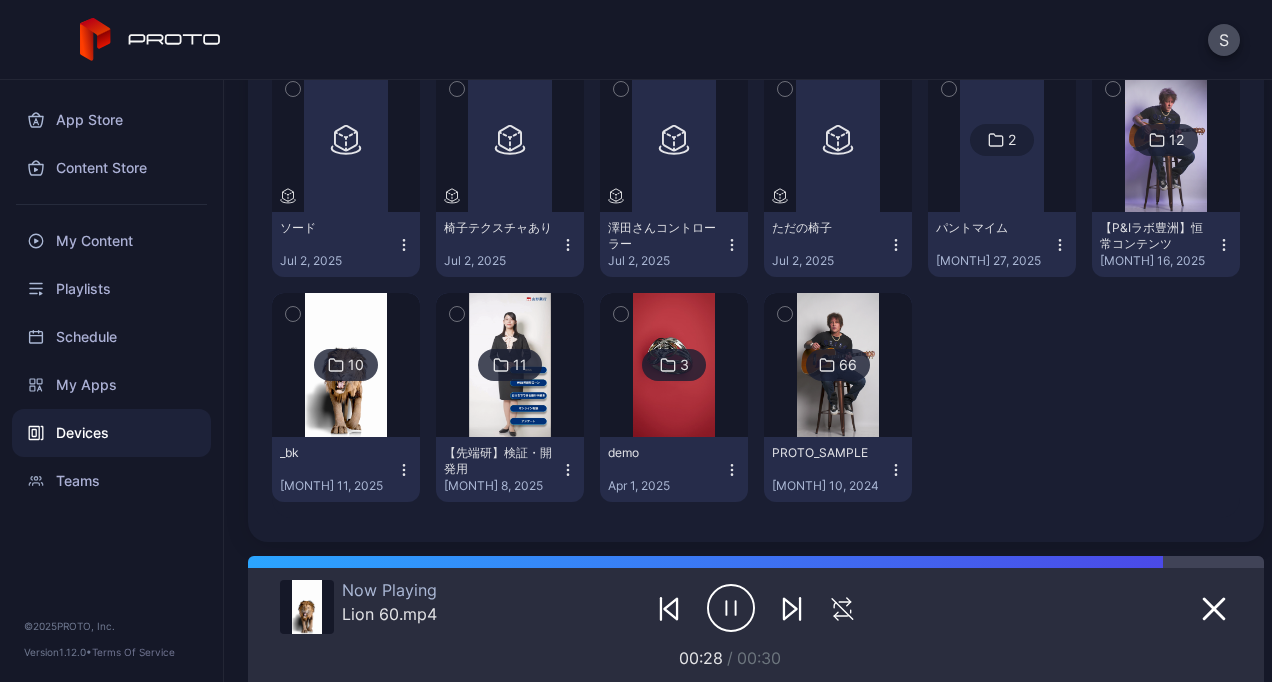scroll, scrollTop: 534, scrollLeft: 0, axis: vertical 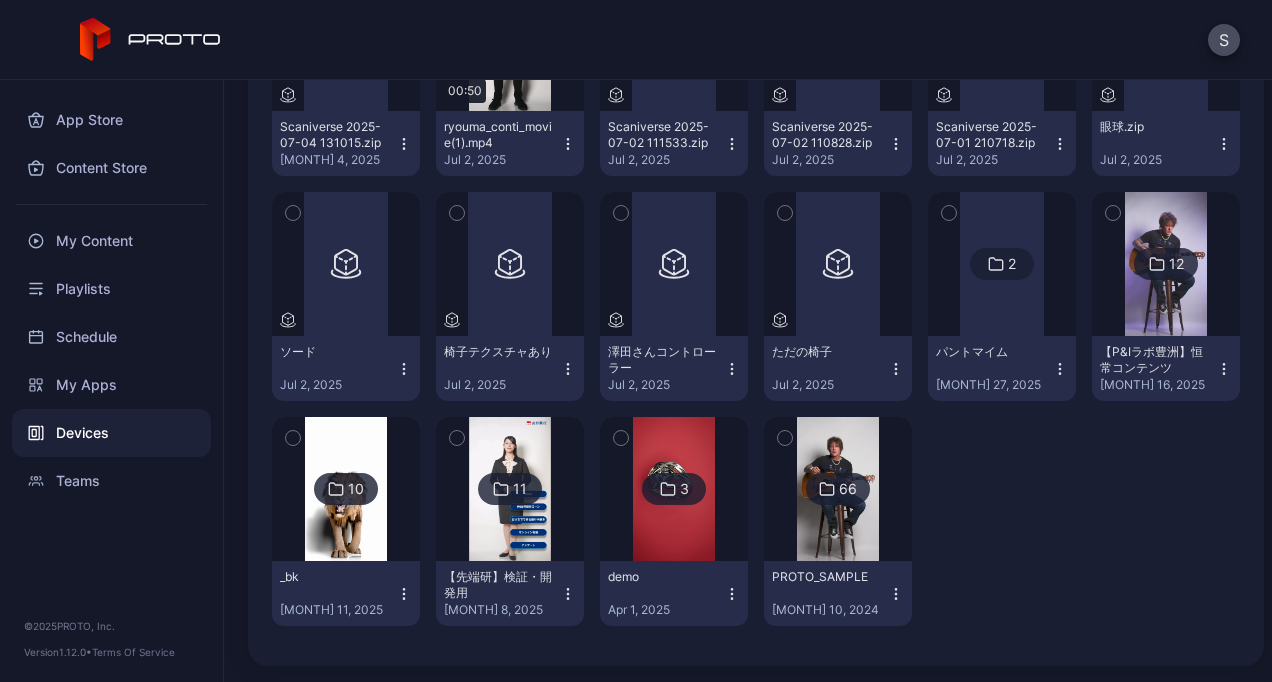 click at bounding box center [1165, 264] 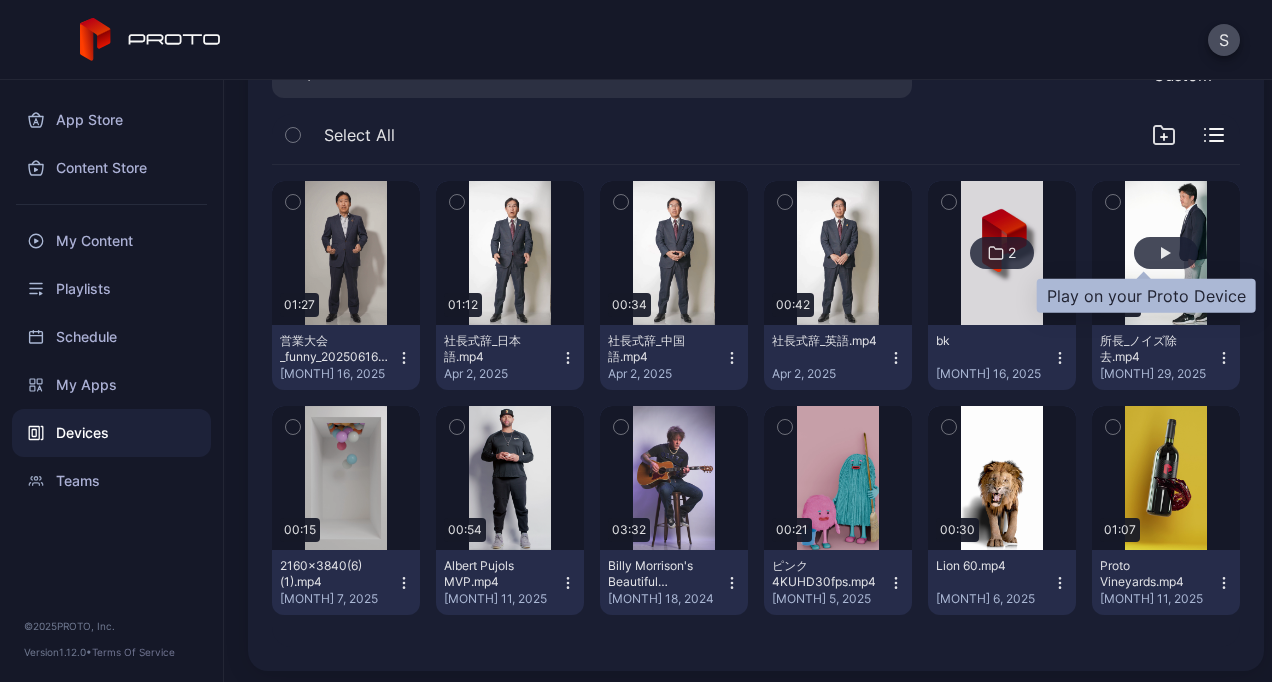 scroll, scrollTop: 372, scrollLeft: 0, axis: vertical 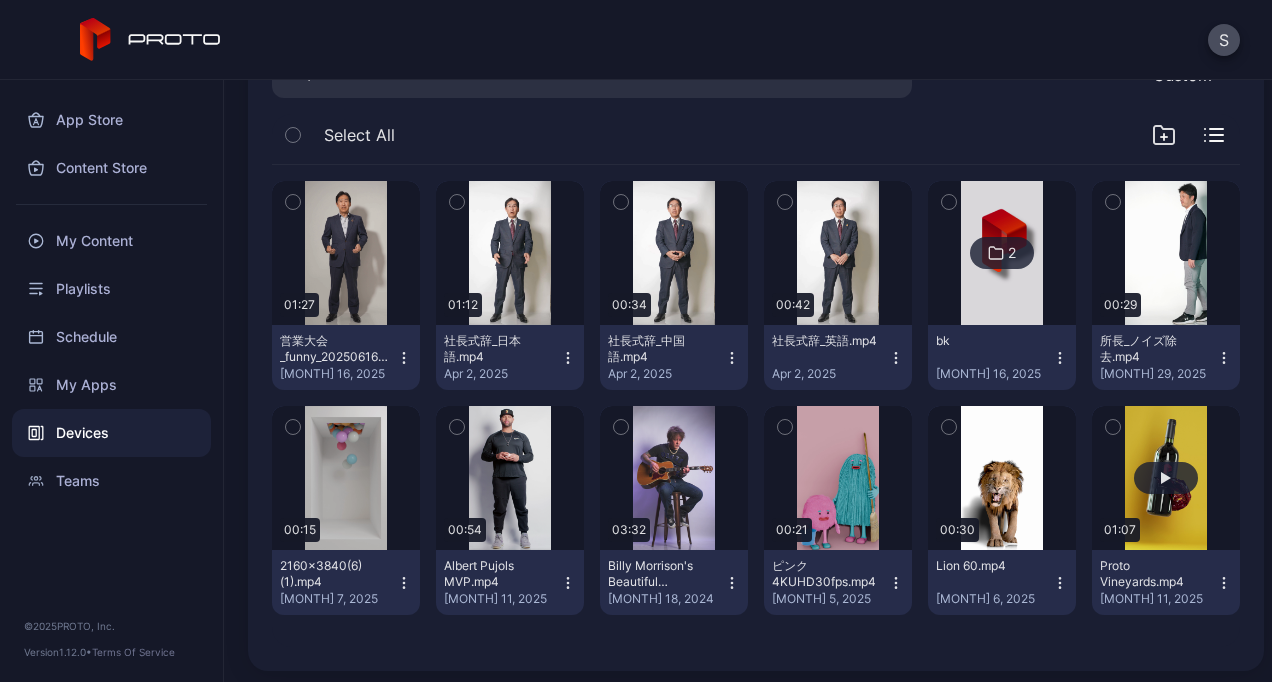 click at bounding box center (1166, 478) 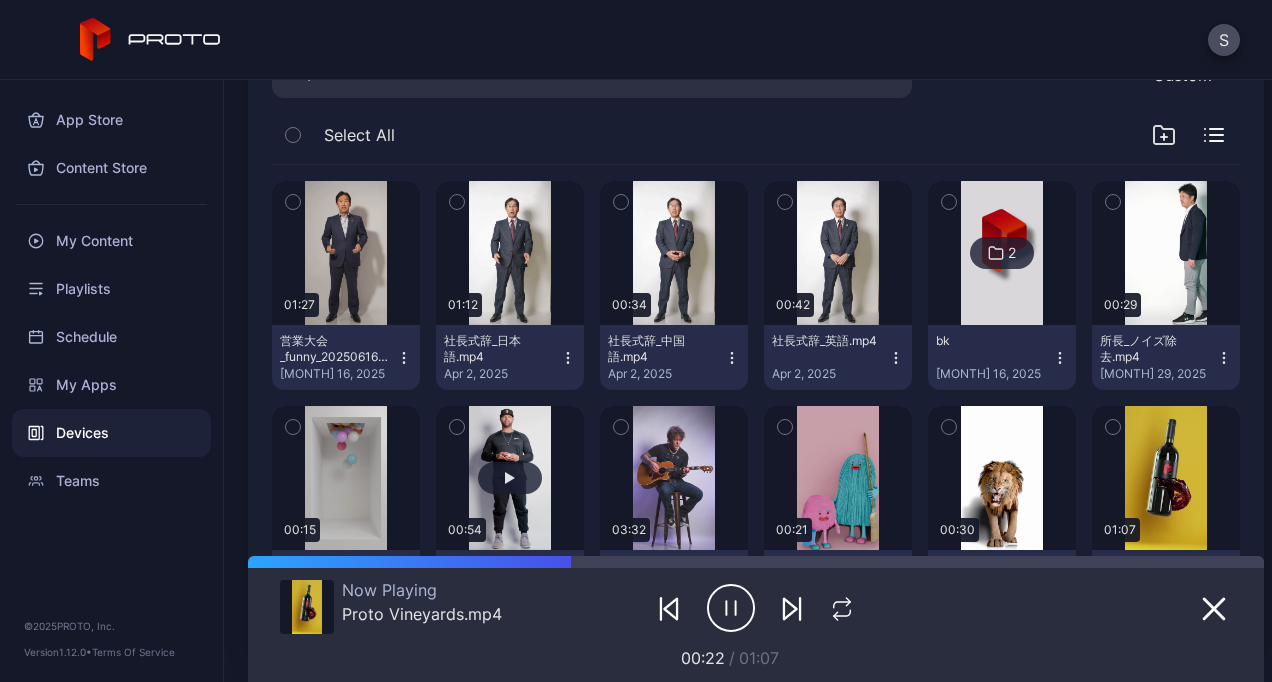 click at bounding box center (510, 478) 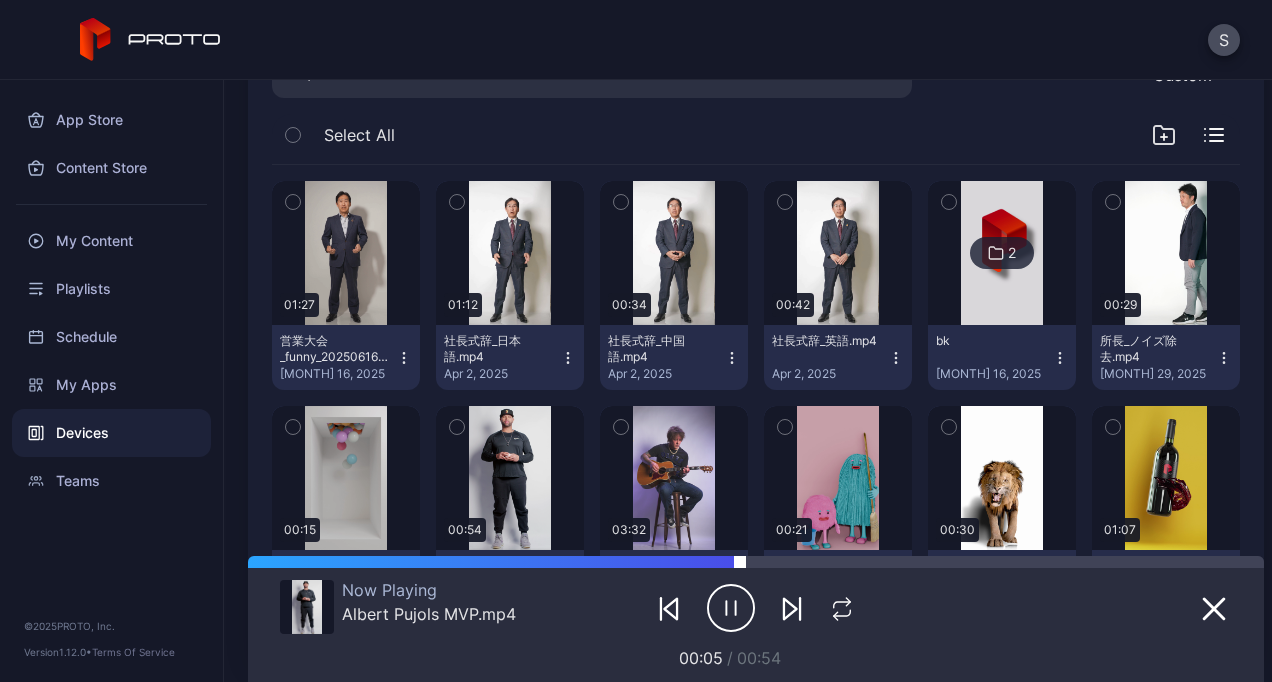 click at bounding box center (1002, 562) 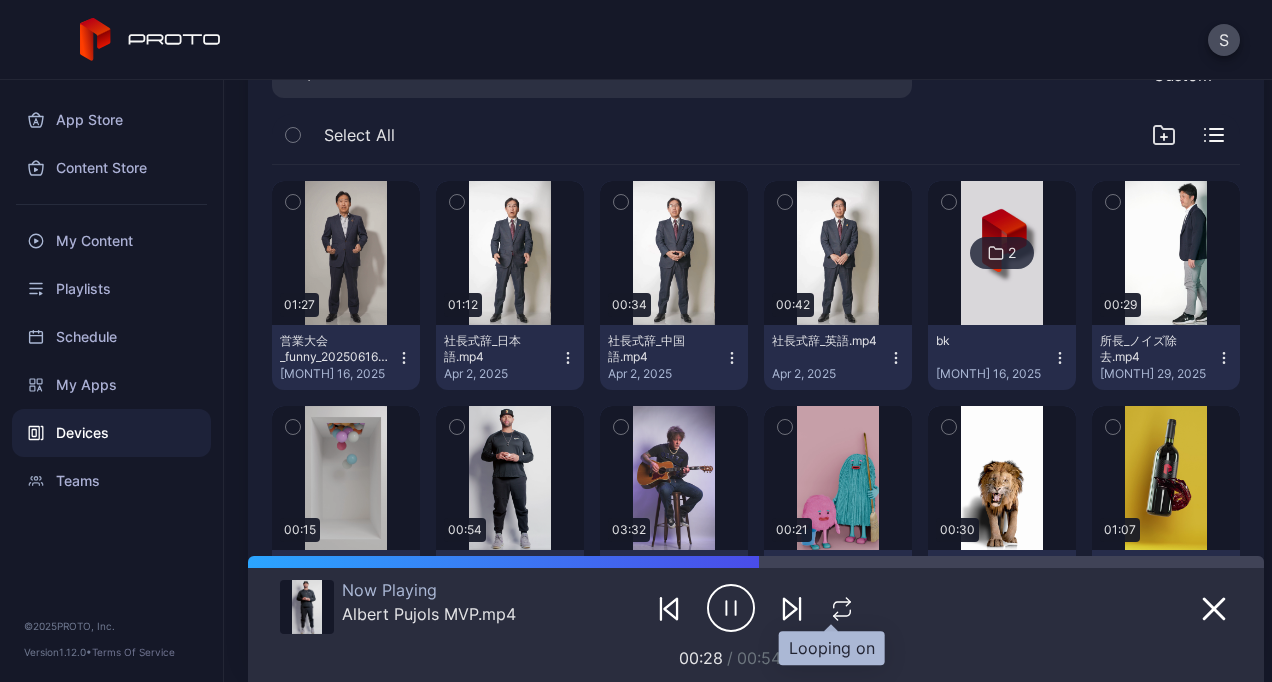 click 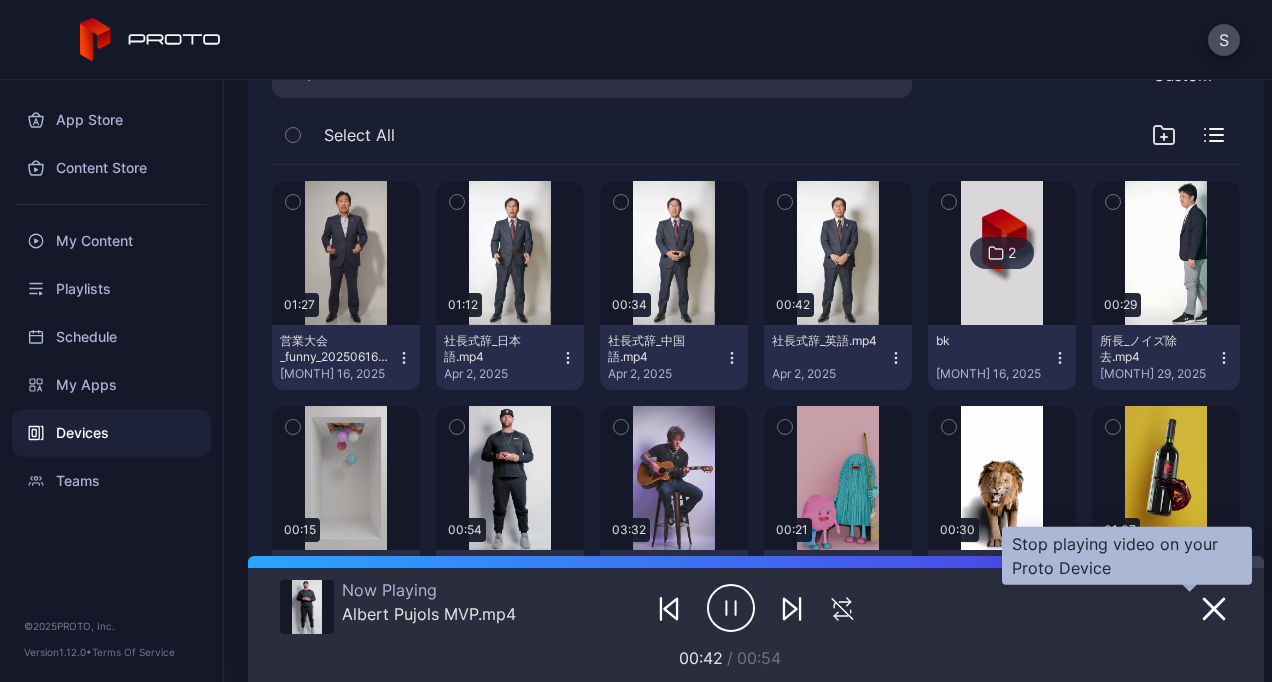 click 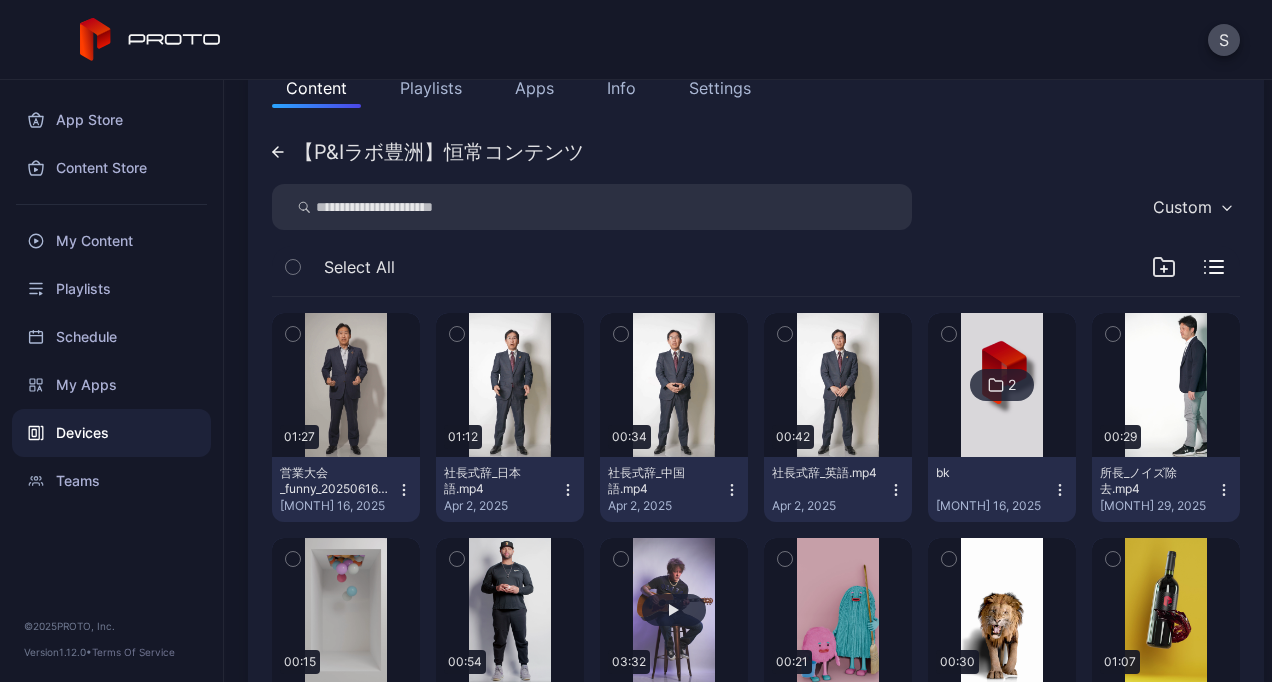 scroll, scrollTop: 238, scrollLeft: 0, axis: vertical 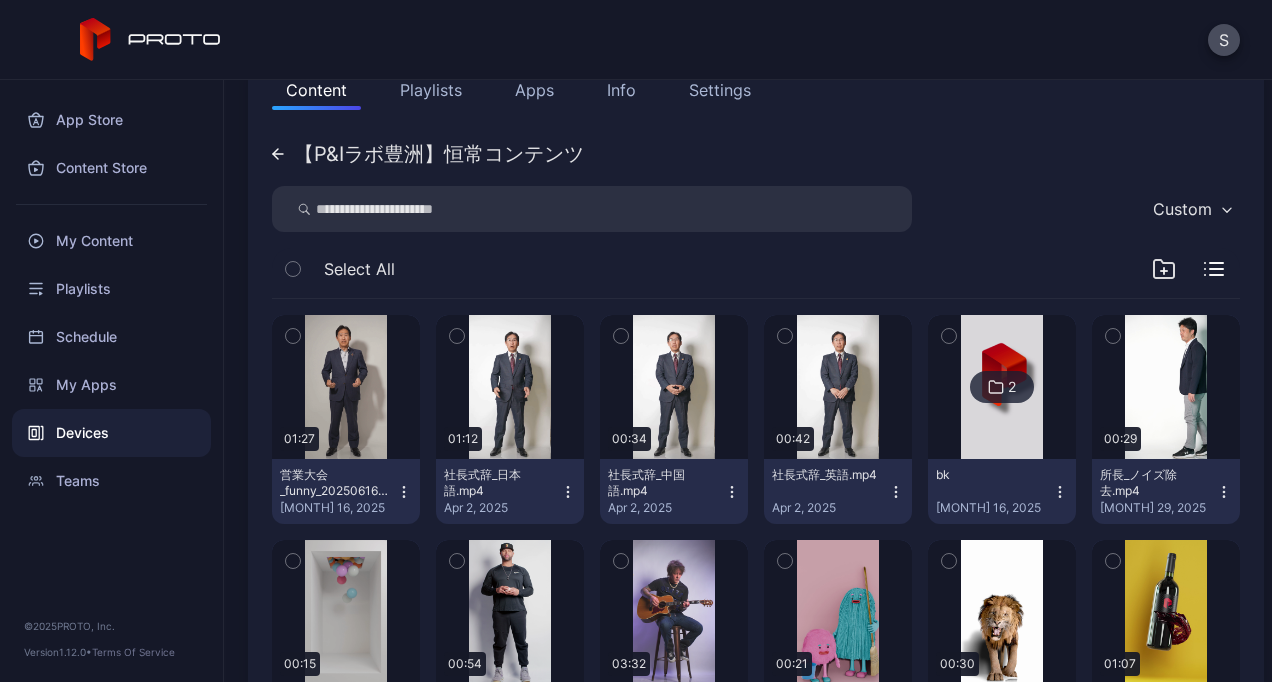 click on "Apps" at bounding box center (534, 90) 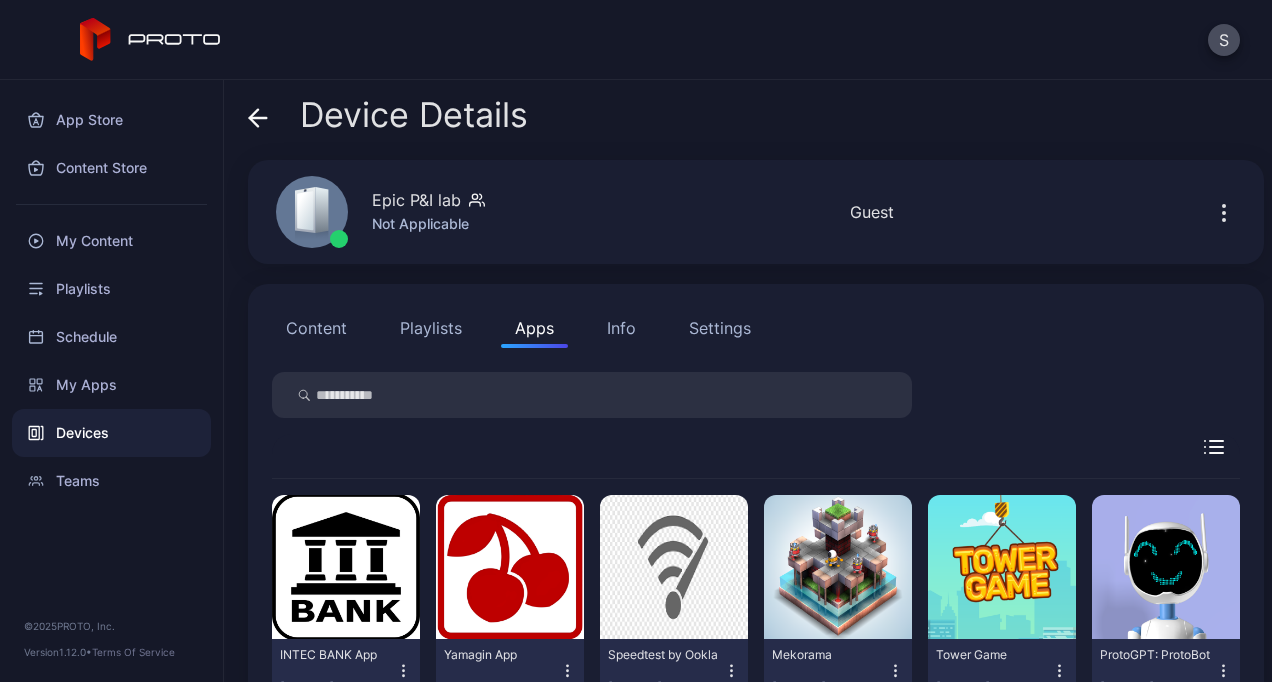 scroll, scrollTop: 79, scrollLeft: 0, axis: vertical 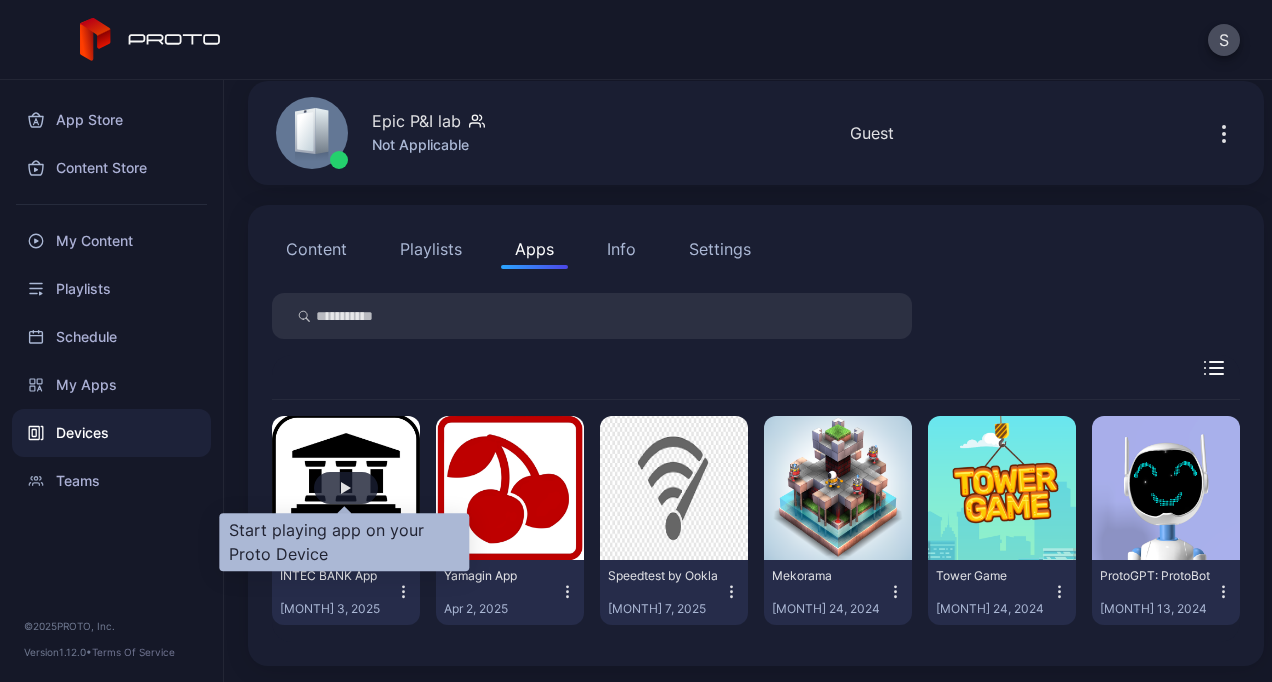 click at bounding box center (346, 488) 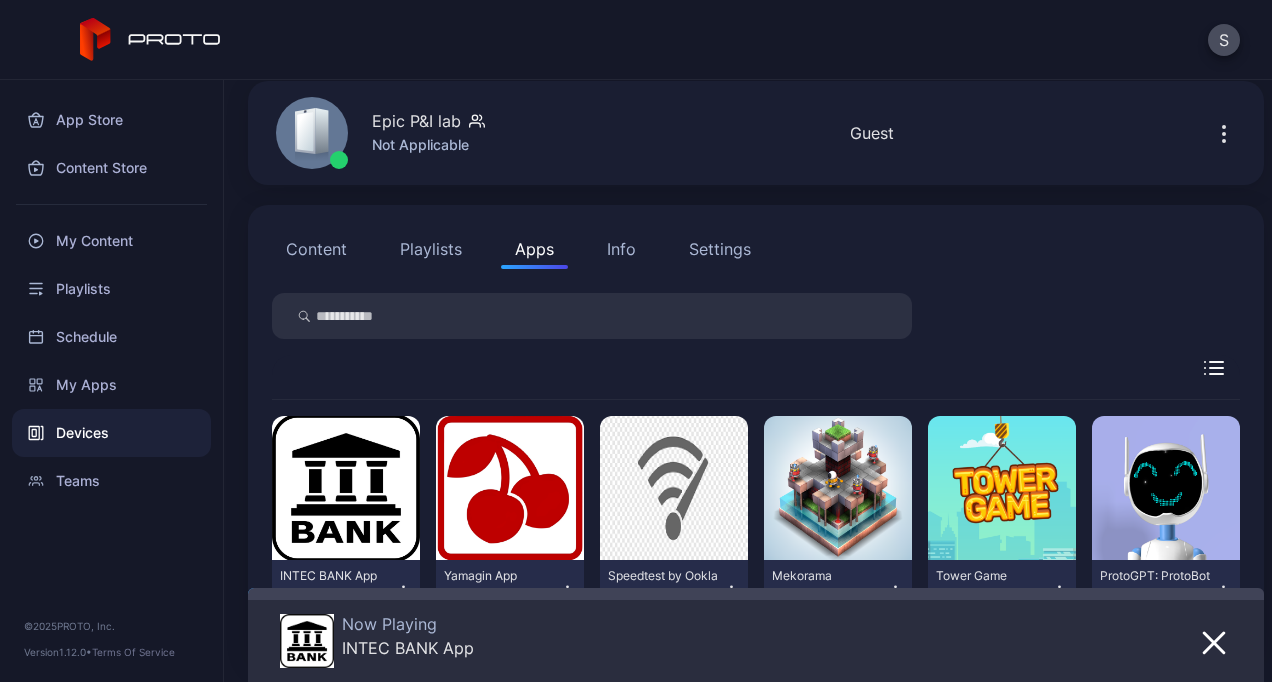 click on "Devices" at bounding box center [111, 433] 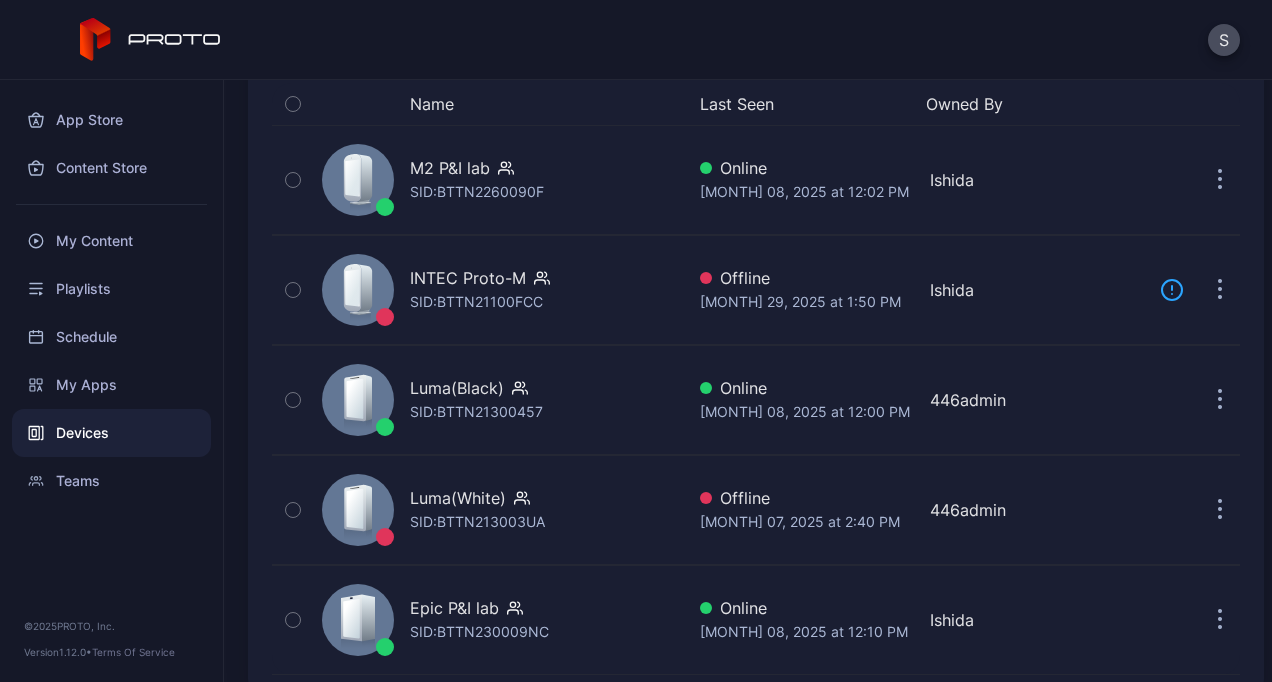 scroll, scrollTop: 0, scrollLeft: 0, axis: both 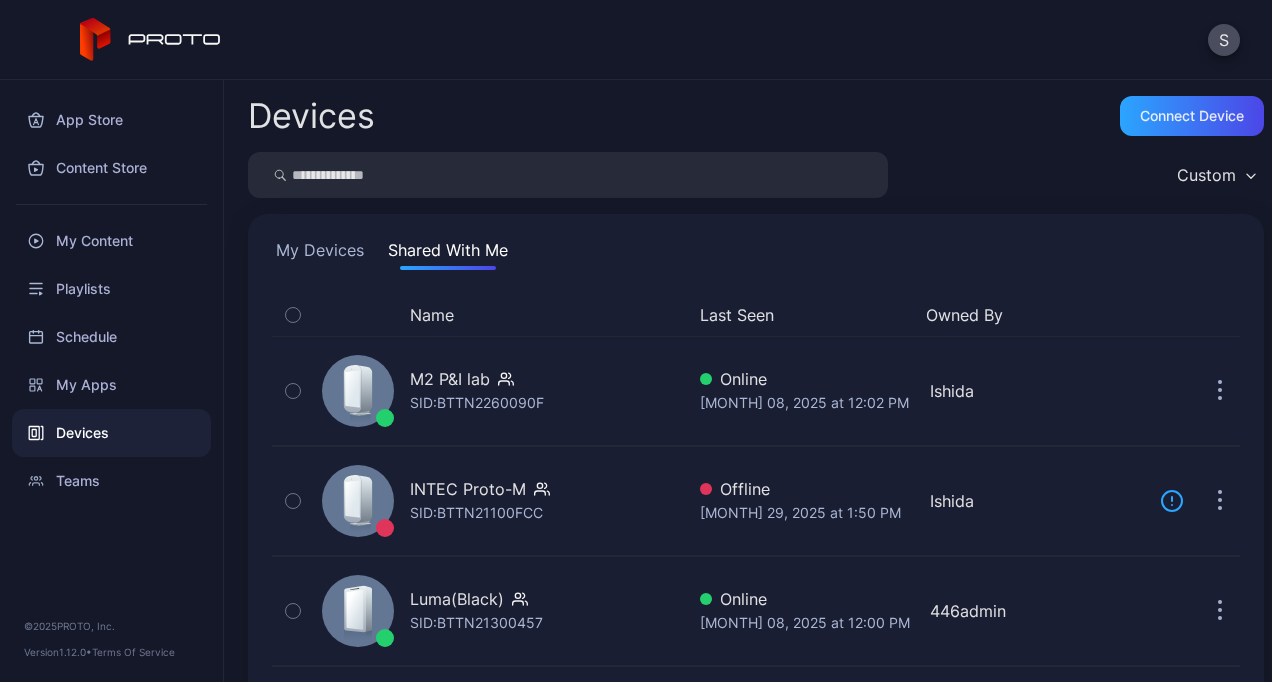 click on "My Devices" at bounding box center (320, 254) 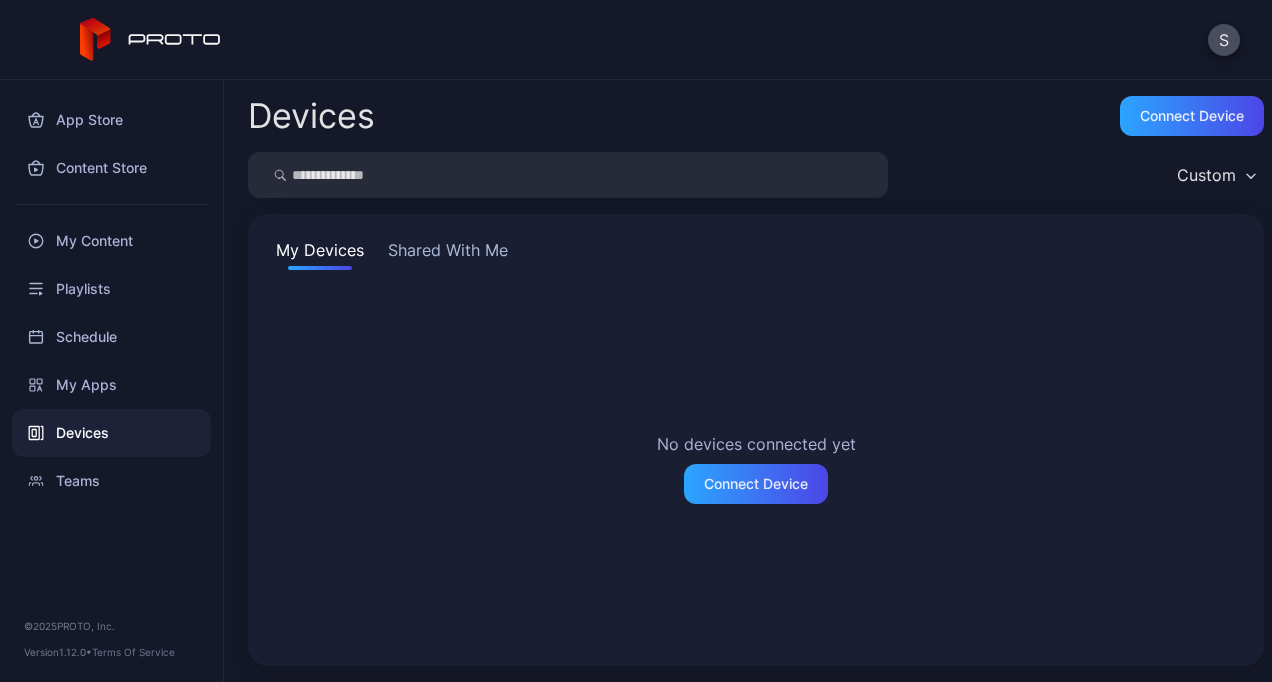click on "Shared With Me" at bounding box center (448, 254) 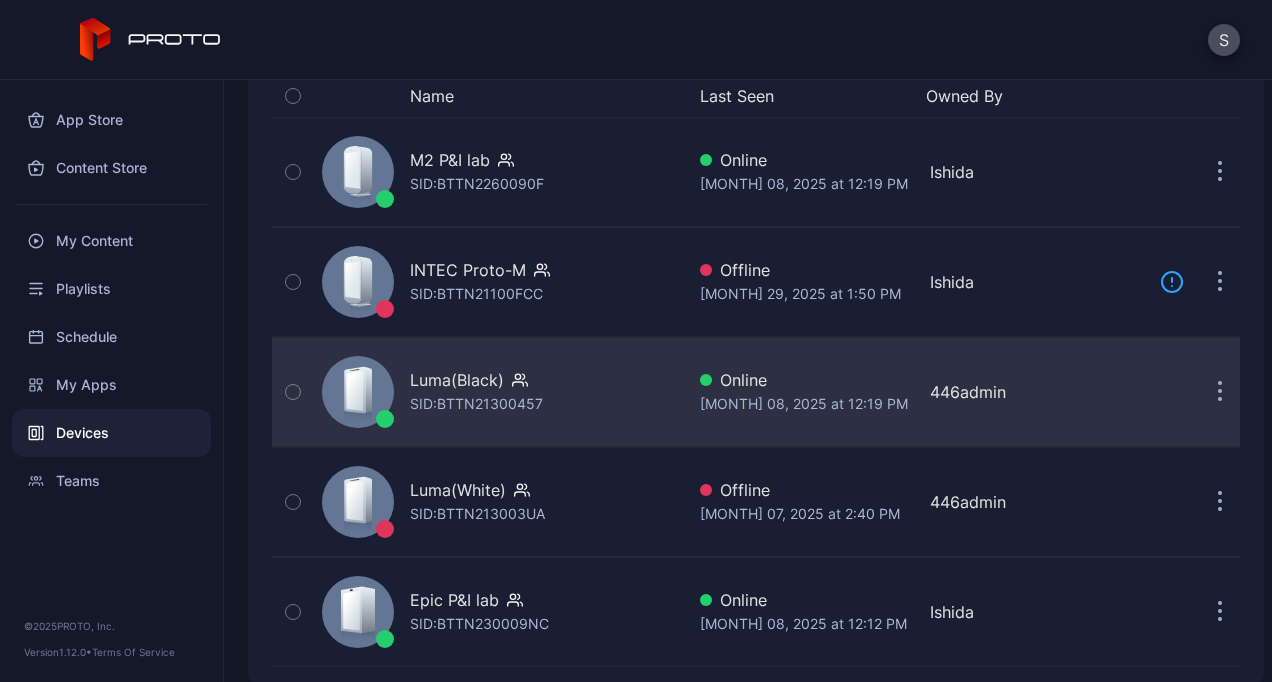 scroll, scrollTop: 220, scrollLeft: 0, axis: vertical 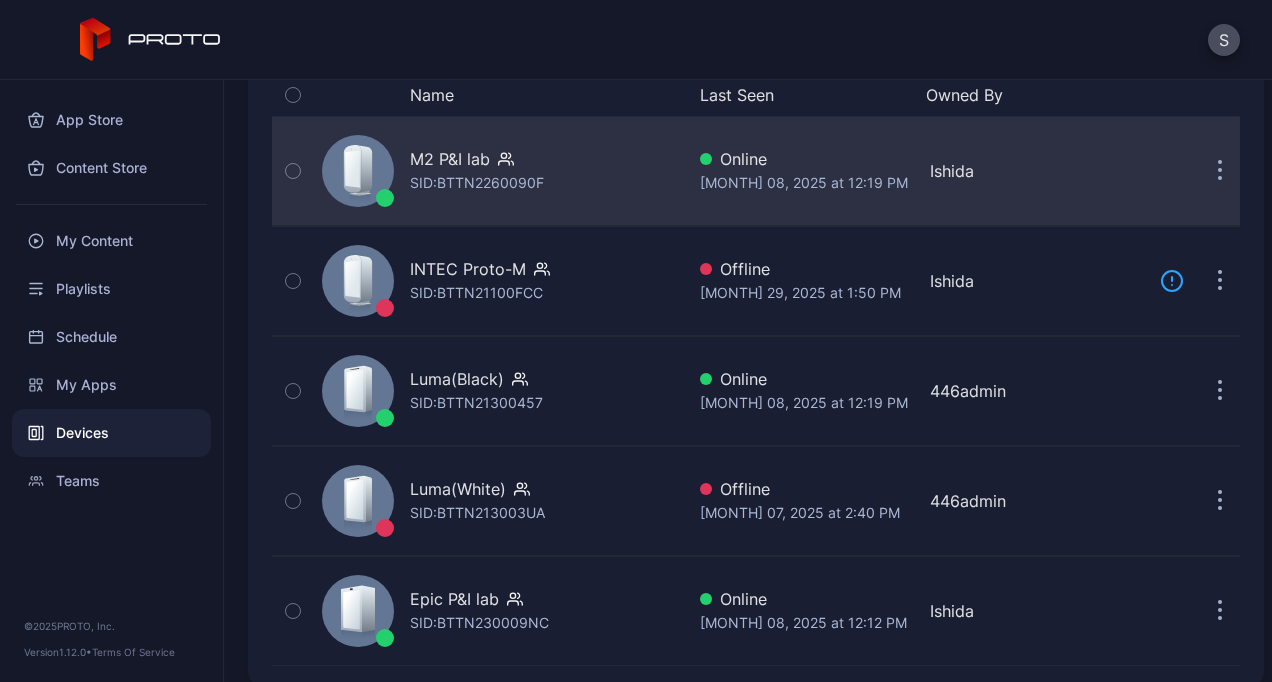 click on "M2  P&I lab" at bounding box center [450, 159] 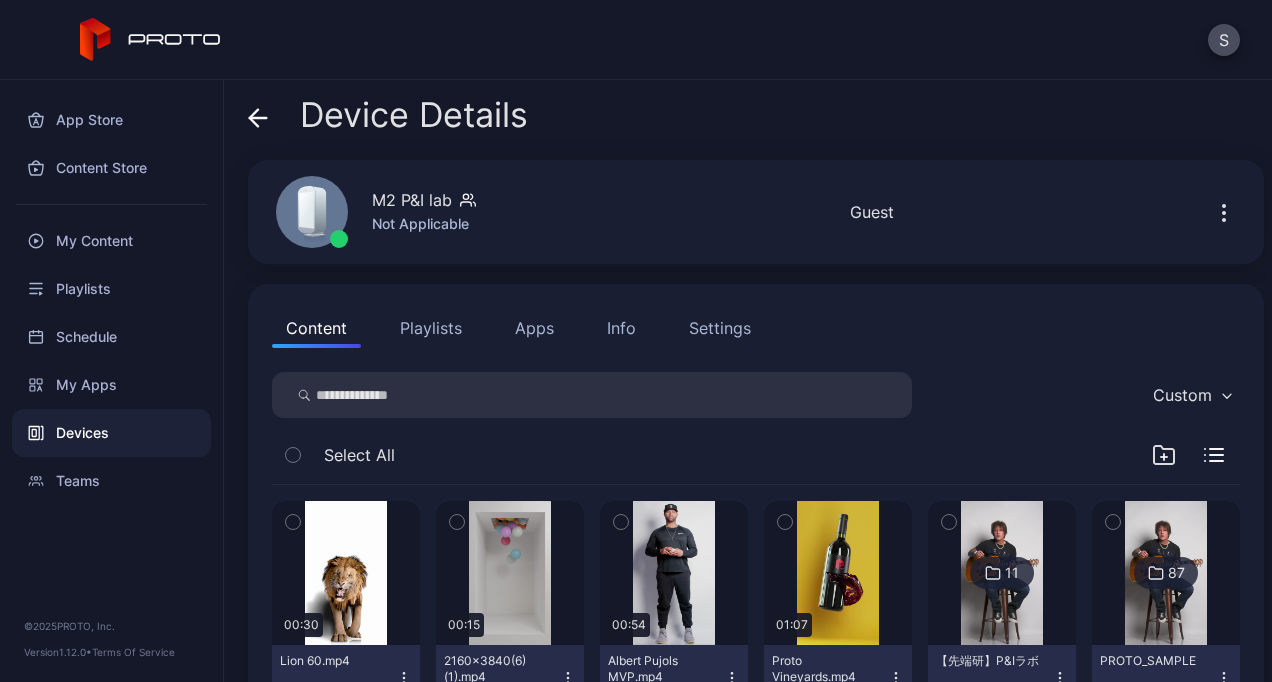 scroll, scrollTop: 100, scrollLeft: 0, axis: vertical 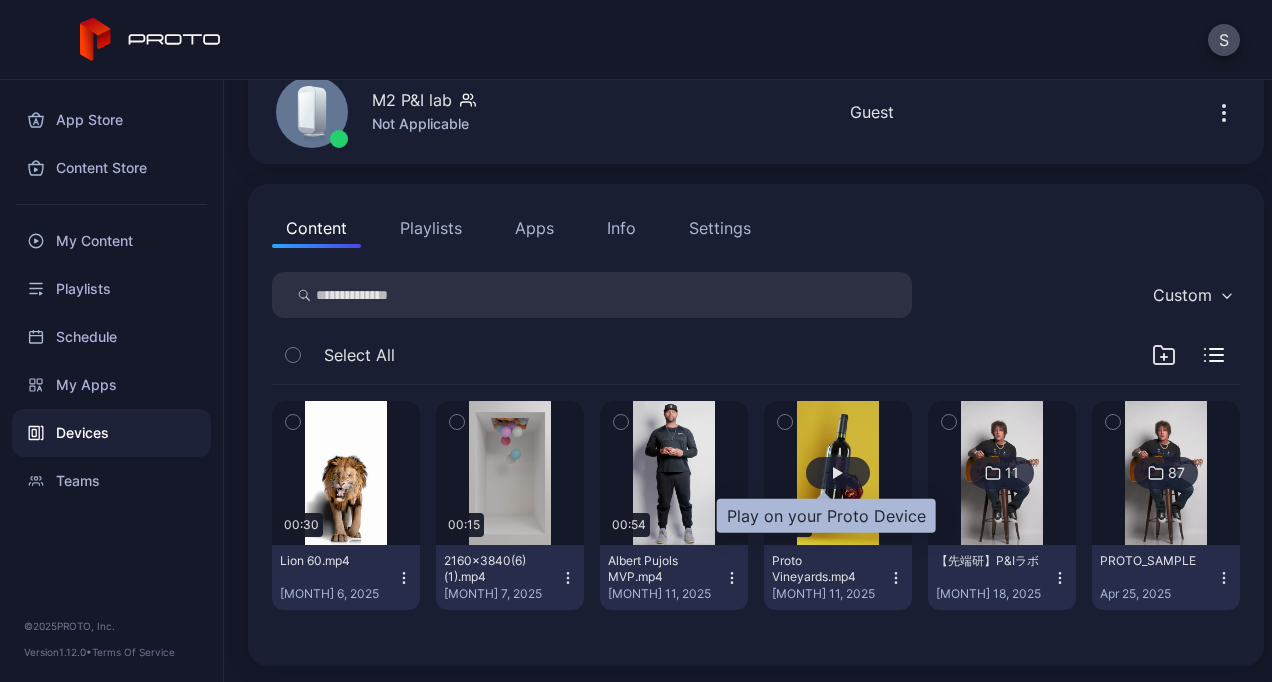 click at bounding box center [838, 473] 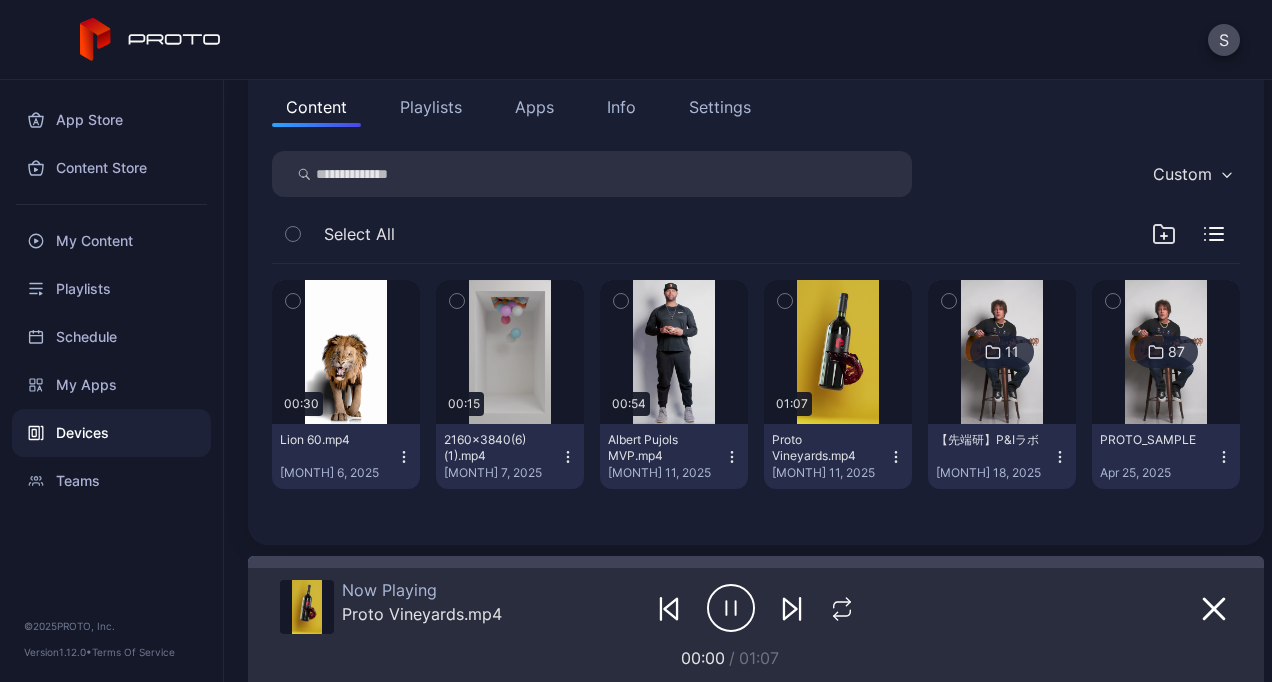 scroll, scrollTop: 226, scrollLeft: 0, axis: vertical 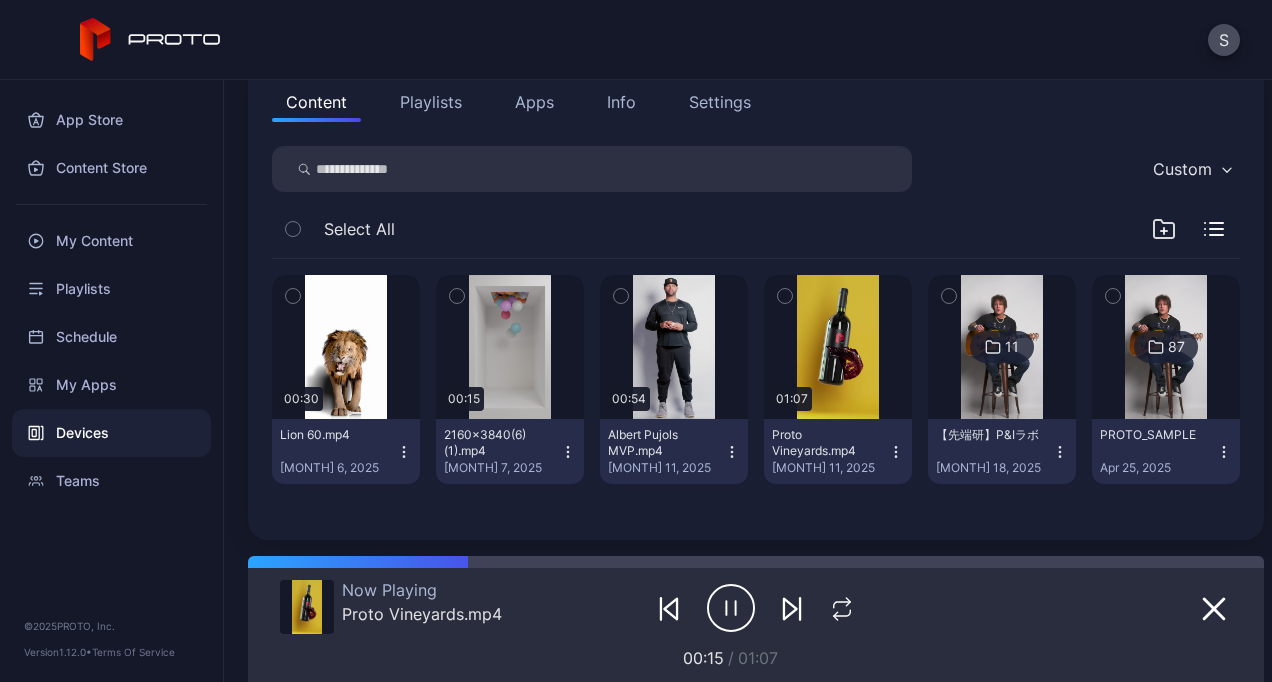 click 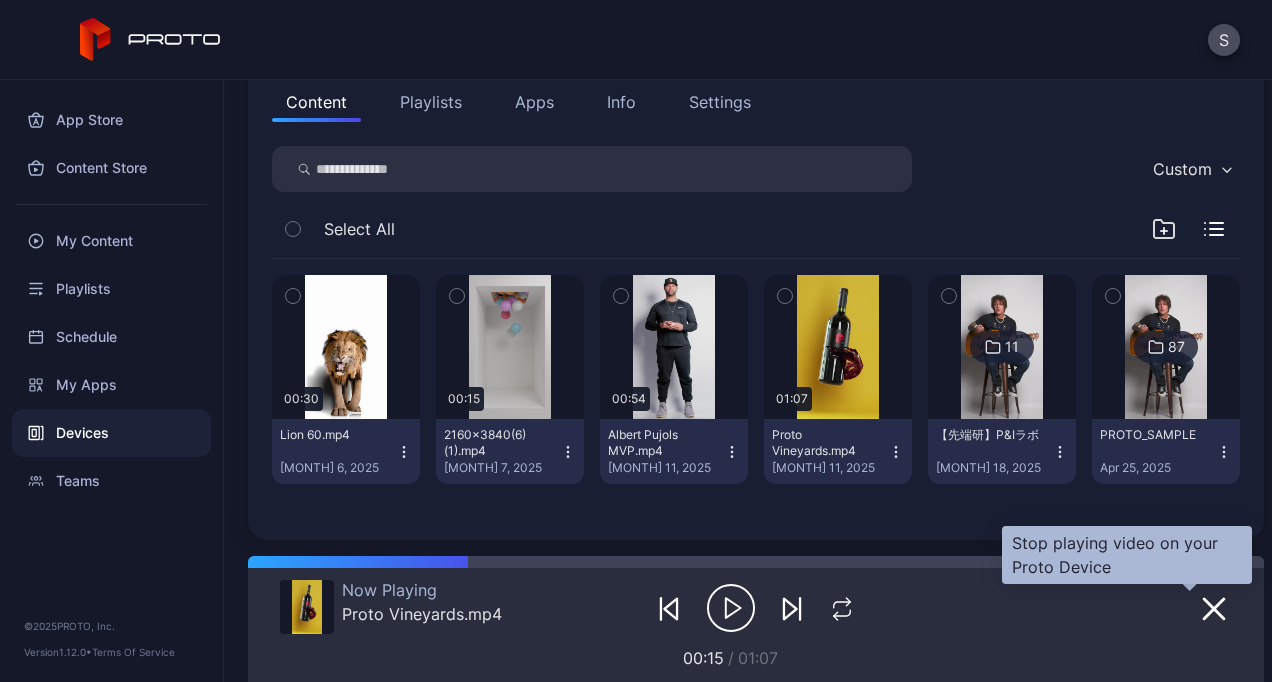click 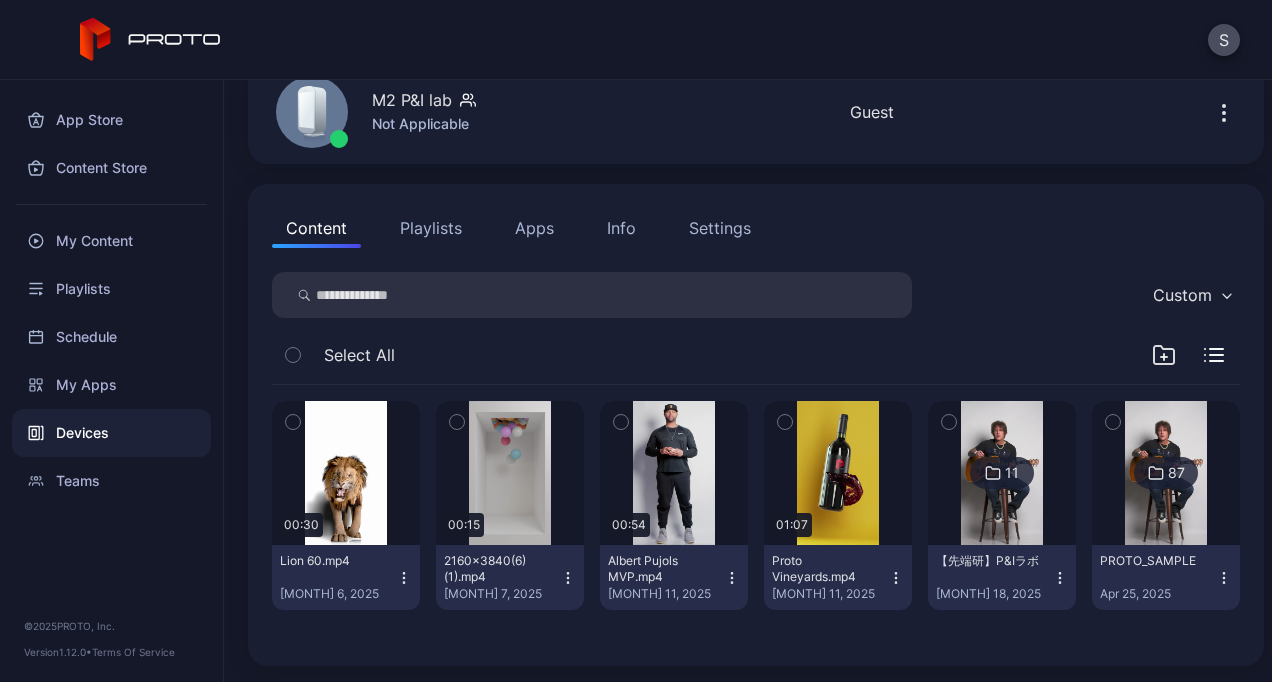 scroll, scrollTop: 100, scrollLeft: 0, axis: vertical 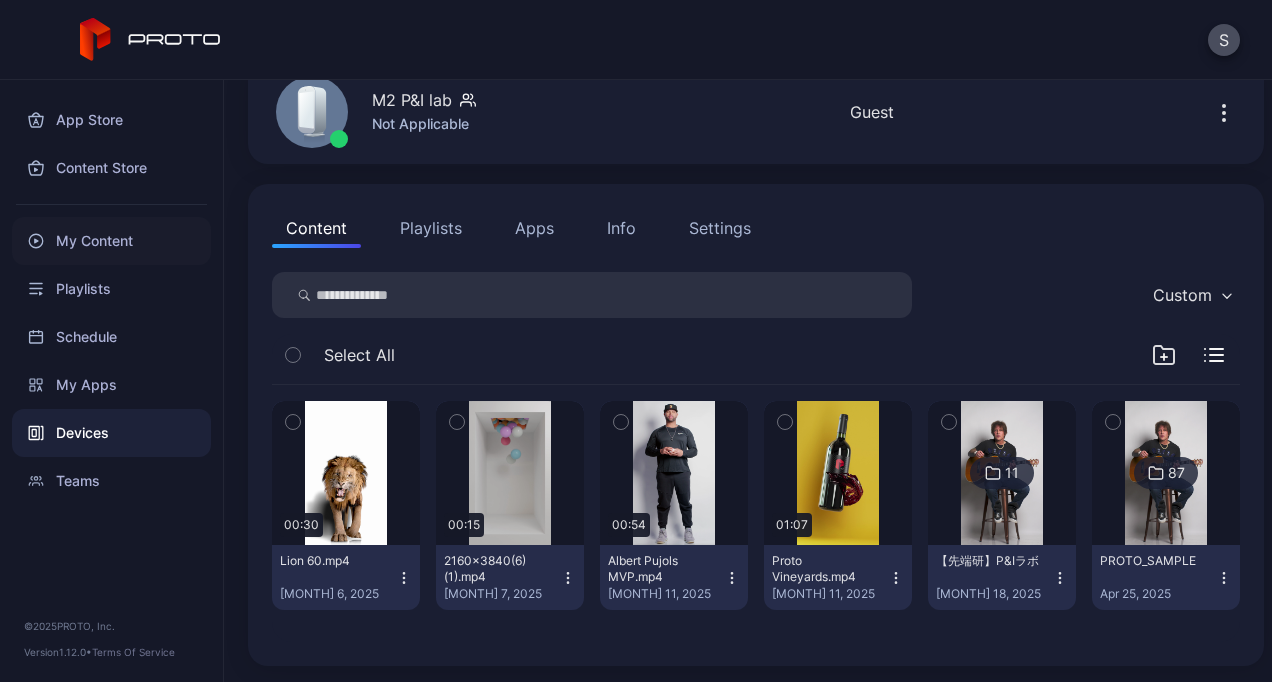 click on "My Content" at bounding box center [111, 241] 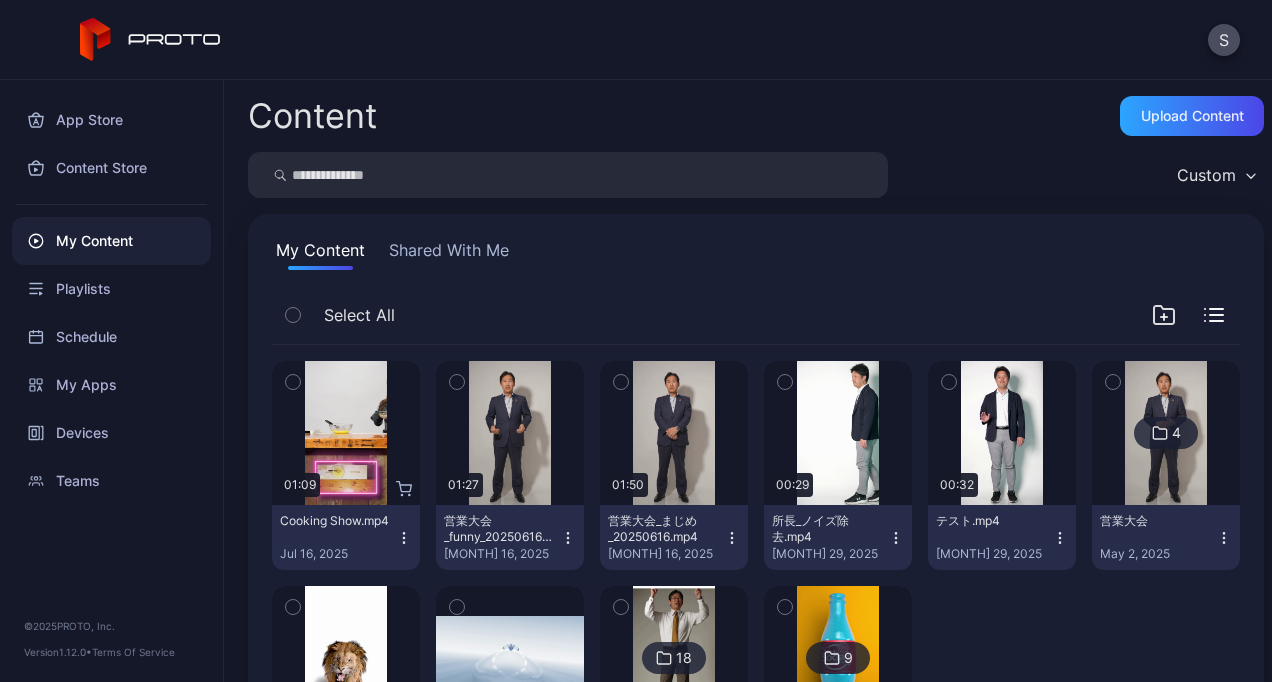 scroll, scrollTop: 168, scrollLeft: 0, axis: vertical 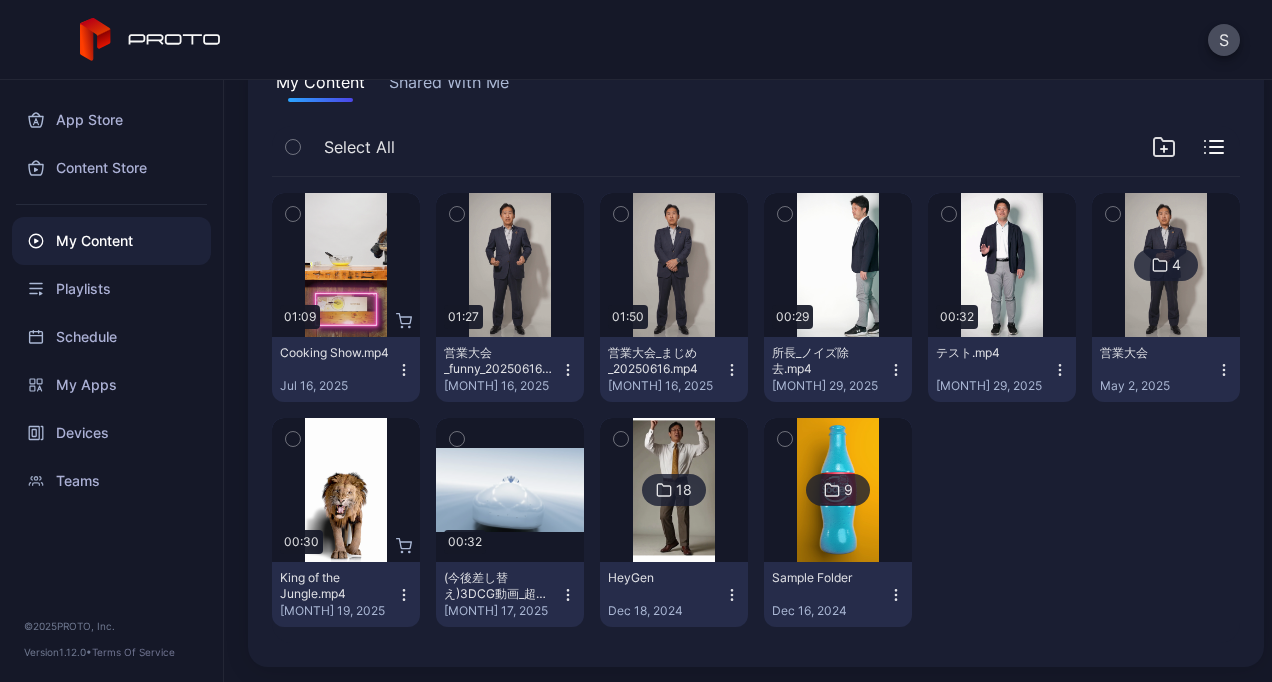 click 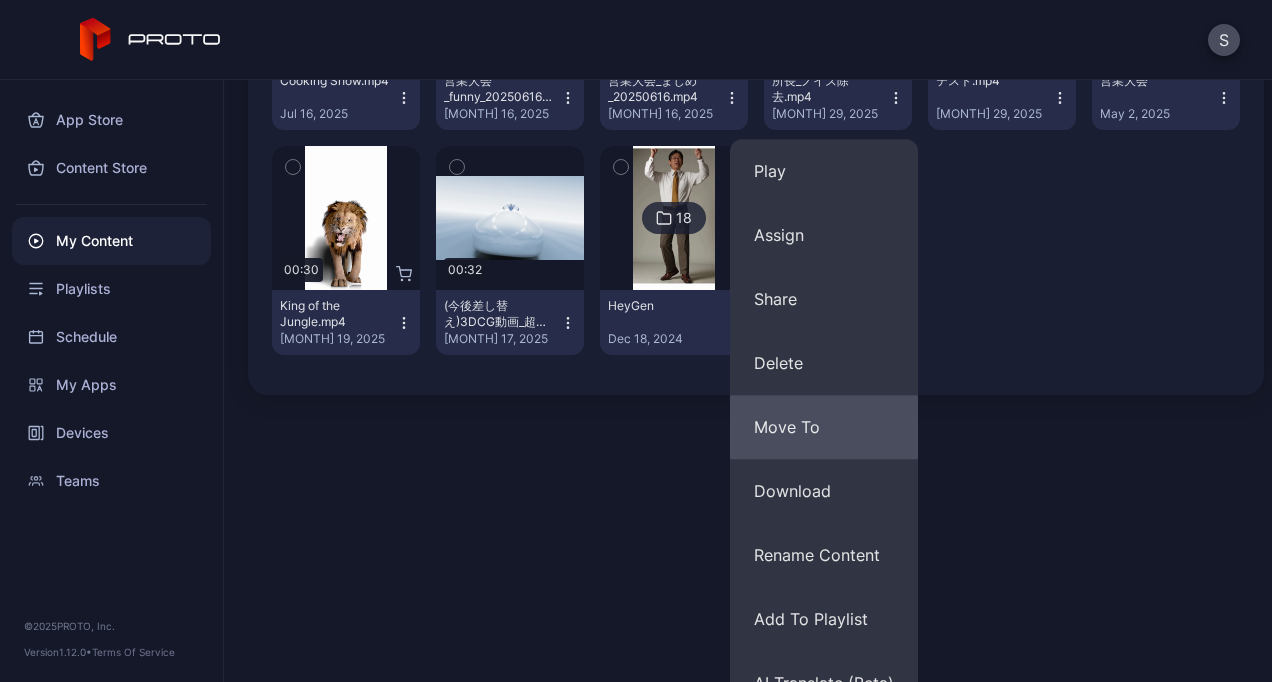 scroll, scrollTop: 442, scrollLeft: 0, axis: vertical 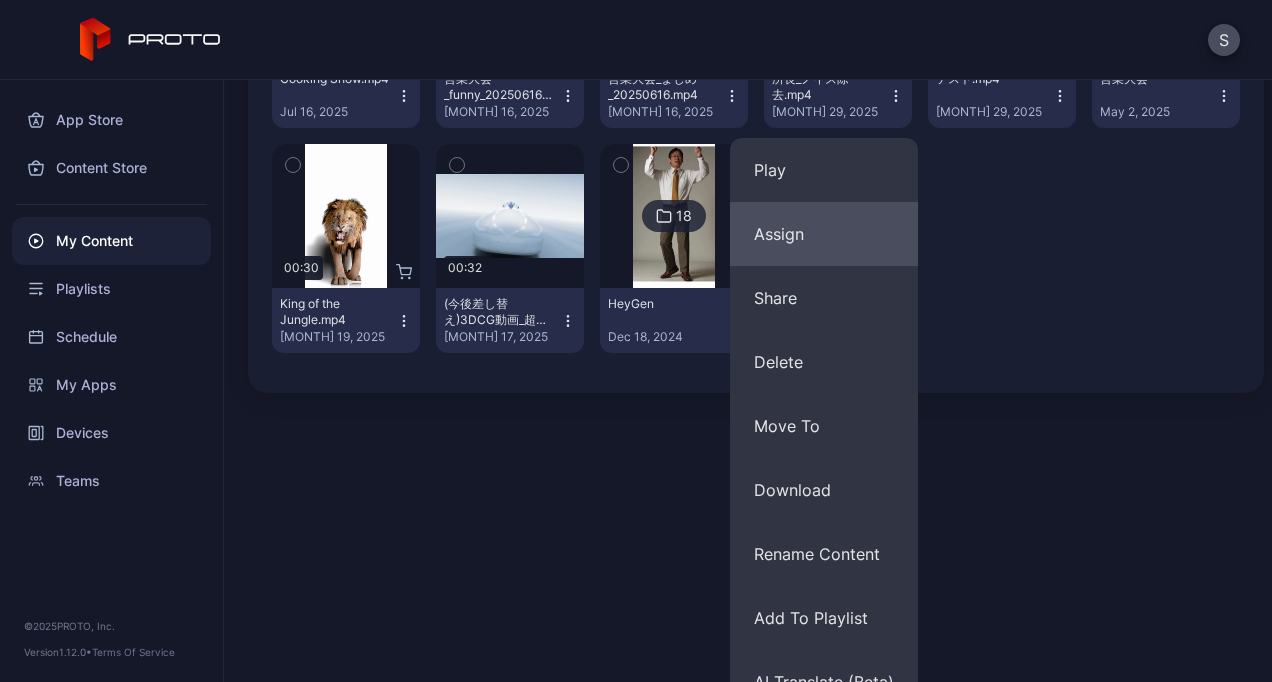 click on "Assign" at bounding box center (824, 234) 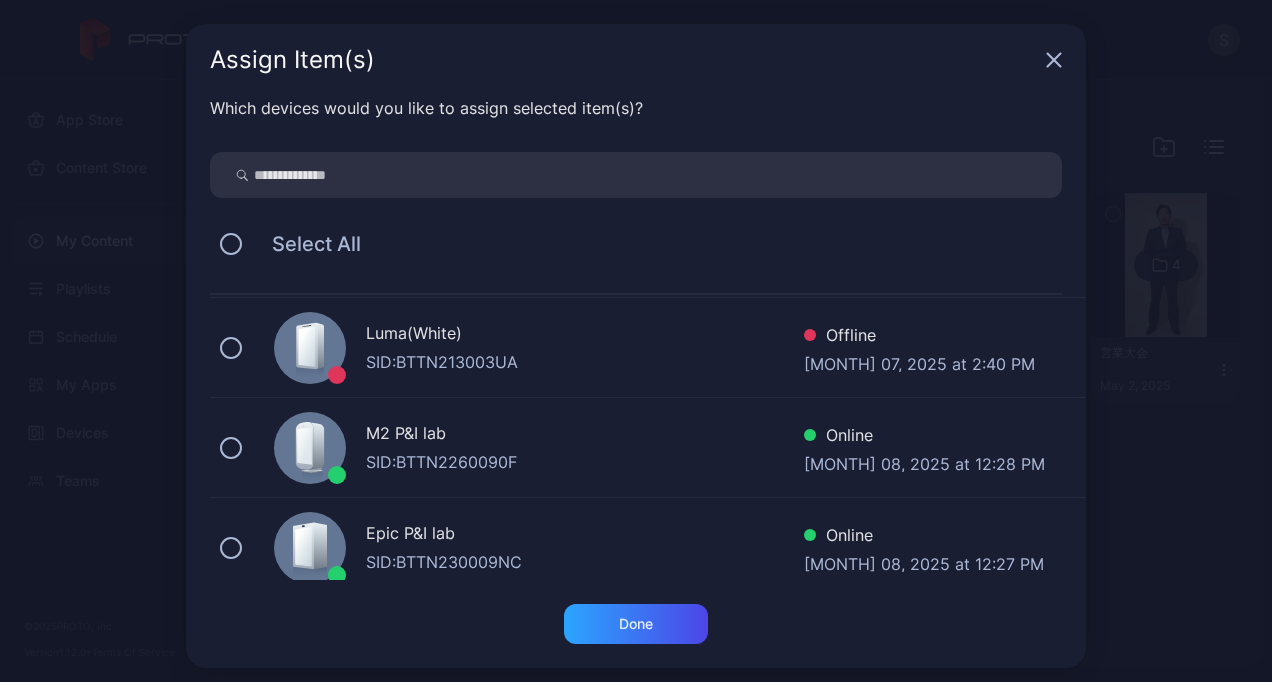 scroll, scrollTop: 0, scrollLeft: 0, axis: both 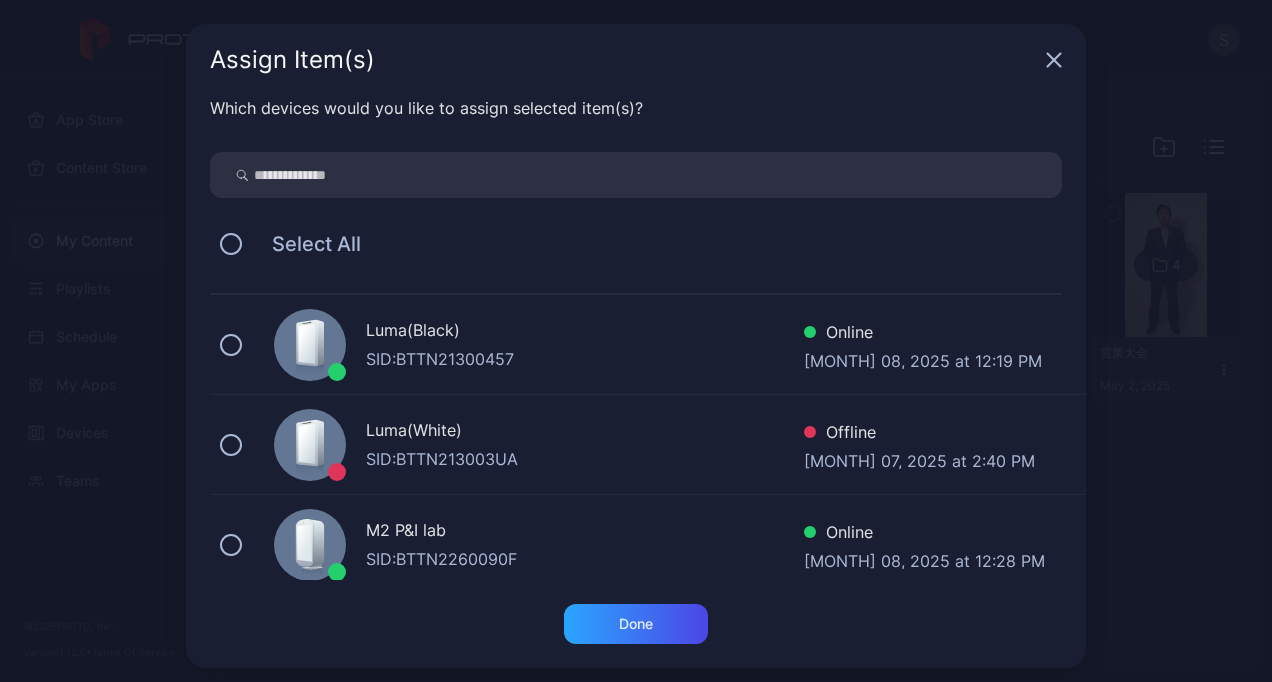 click 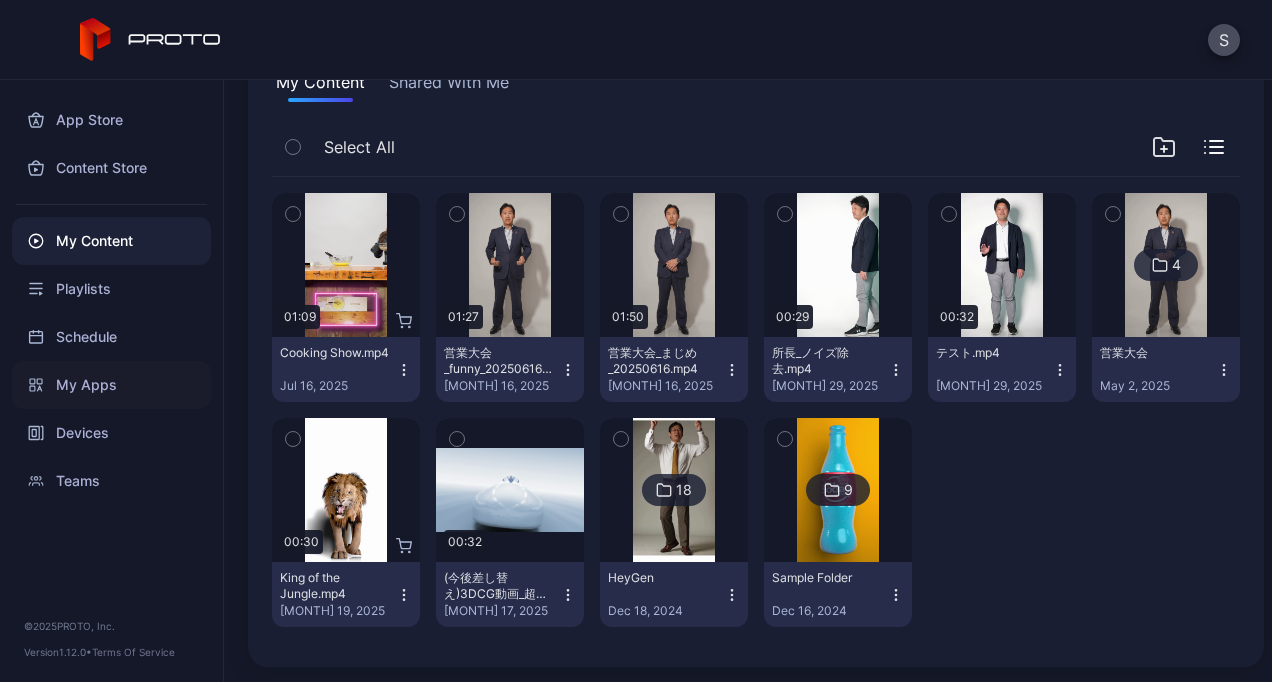 click on "My Apps" at bounding box center (111, 385) 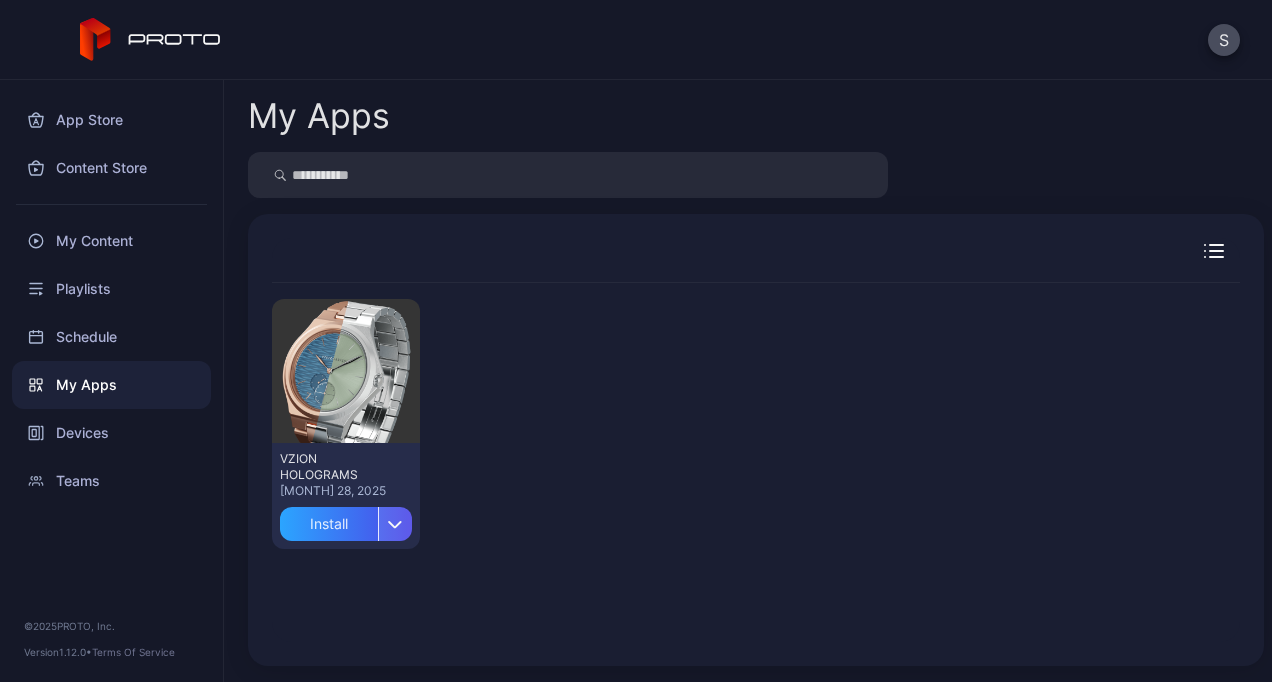 click at bounding box center (395, 524) 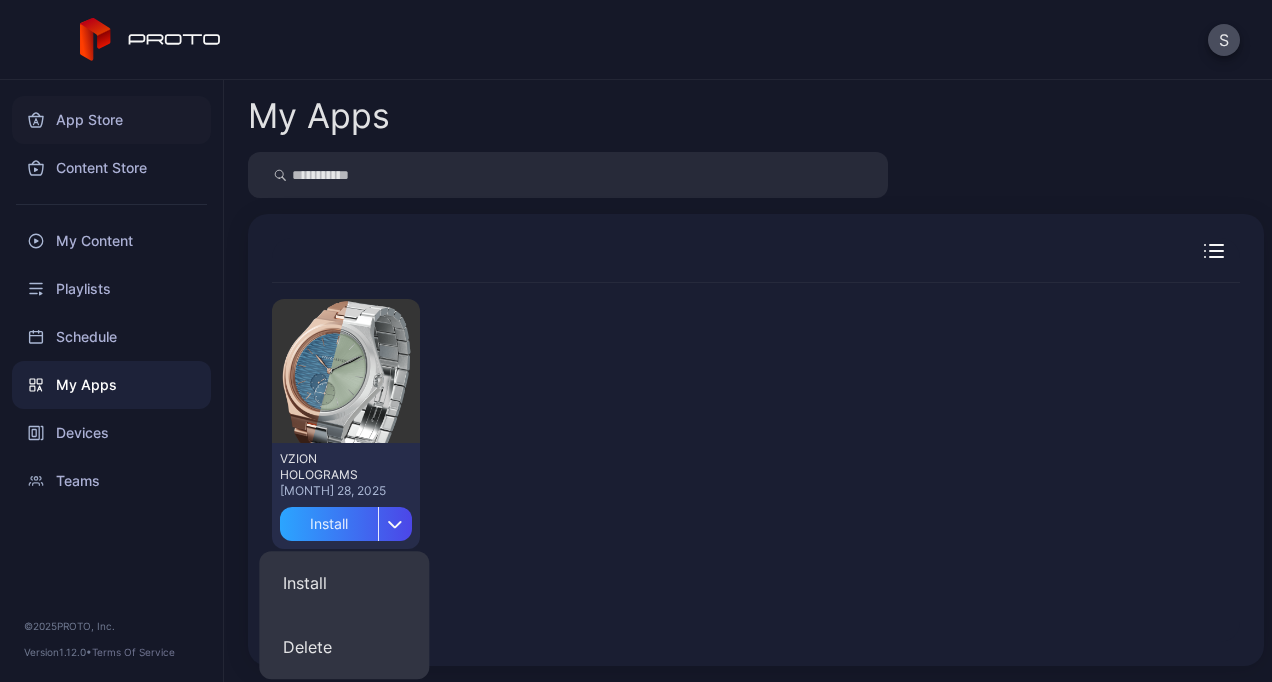 click on "App Store" at bounding box center [111, 120] 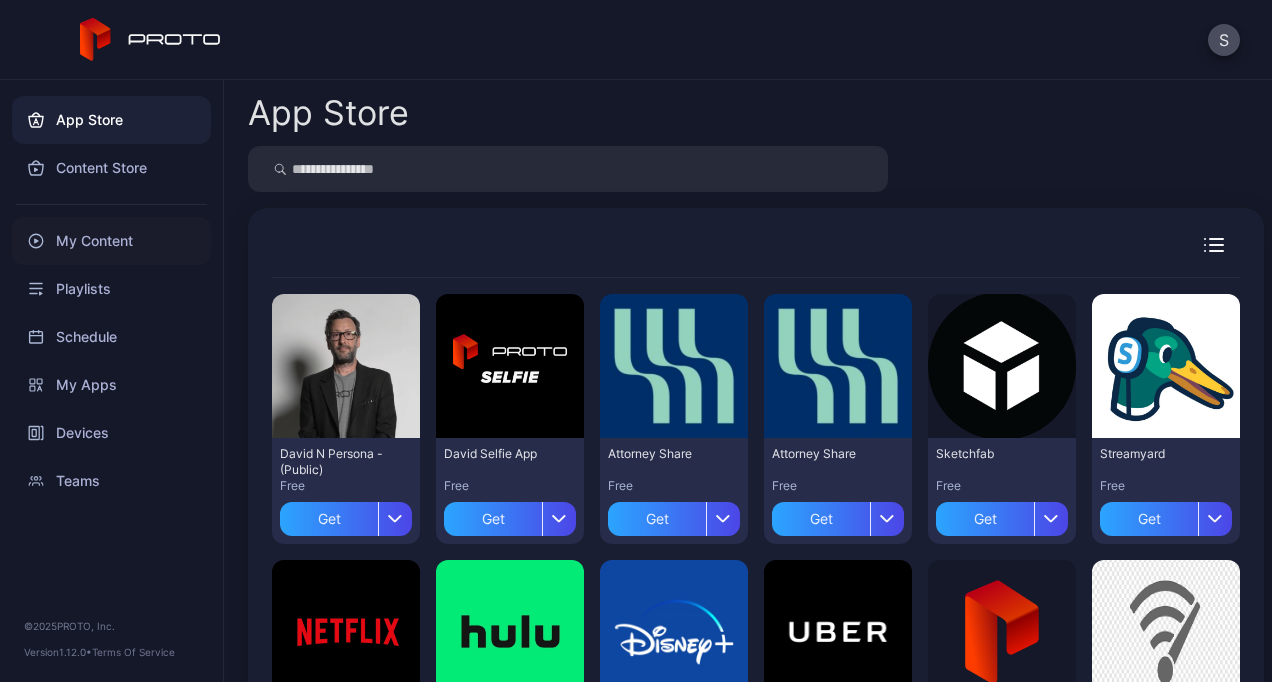 click on "My Content" at bounding box center (111, 241) 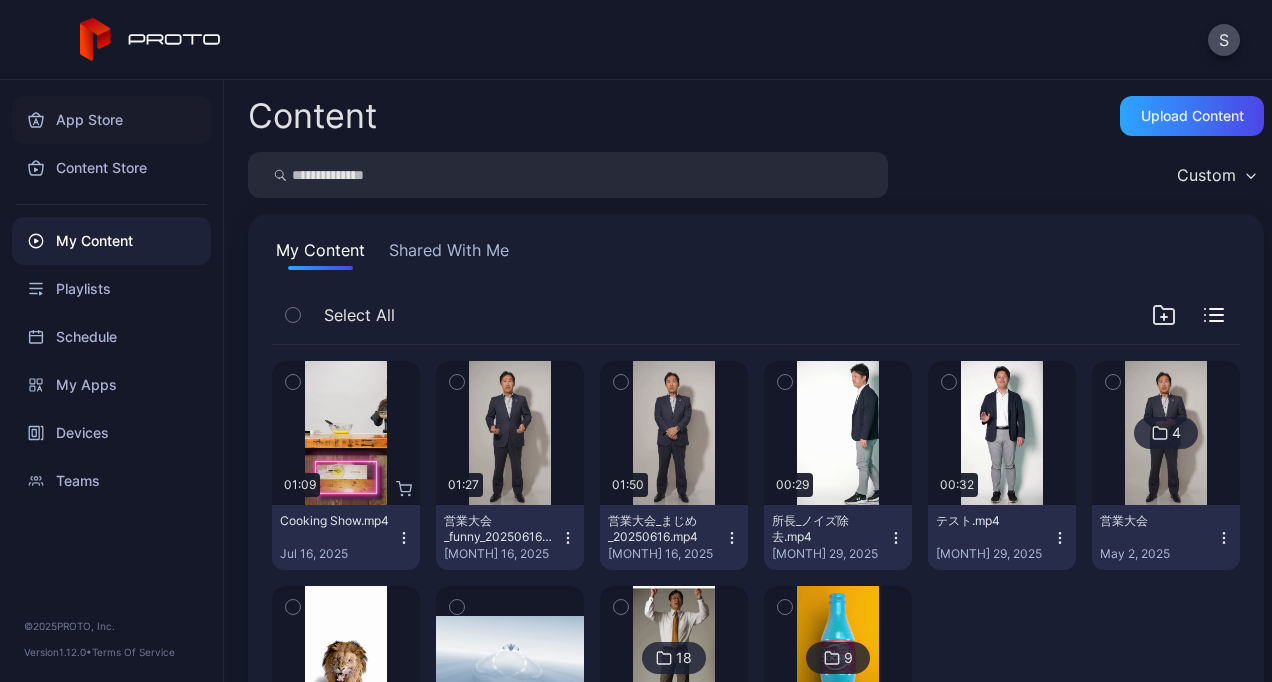 click on "App Store" at bounding box center [111, 120] 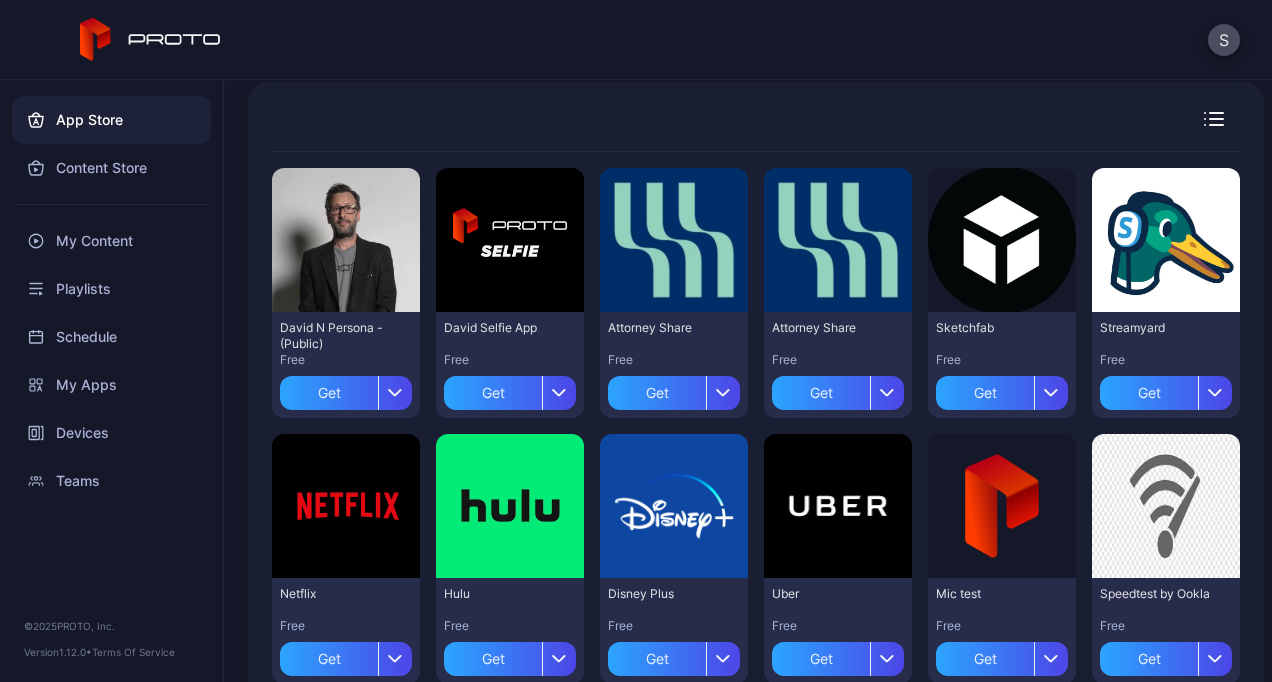scroll, scrollTop: 127, scrollLeft: 0, axis: vertical 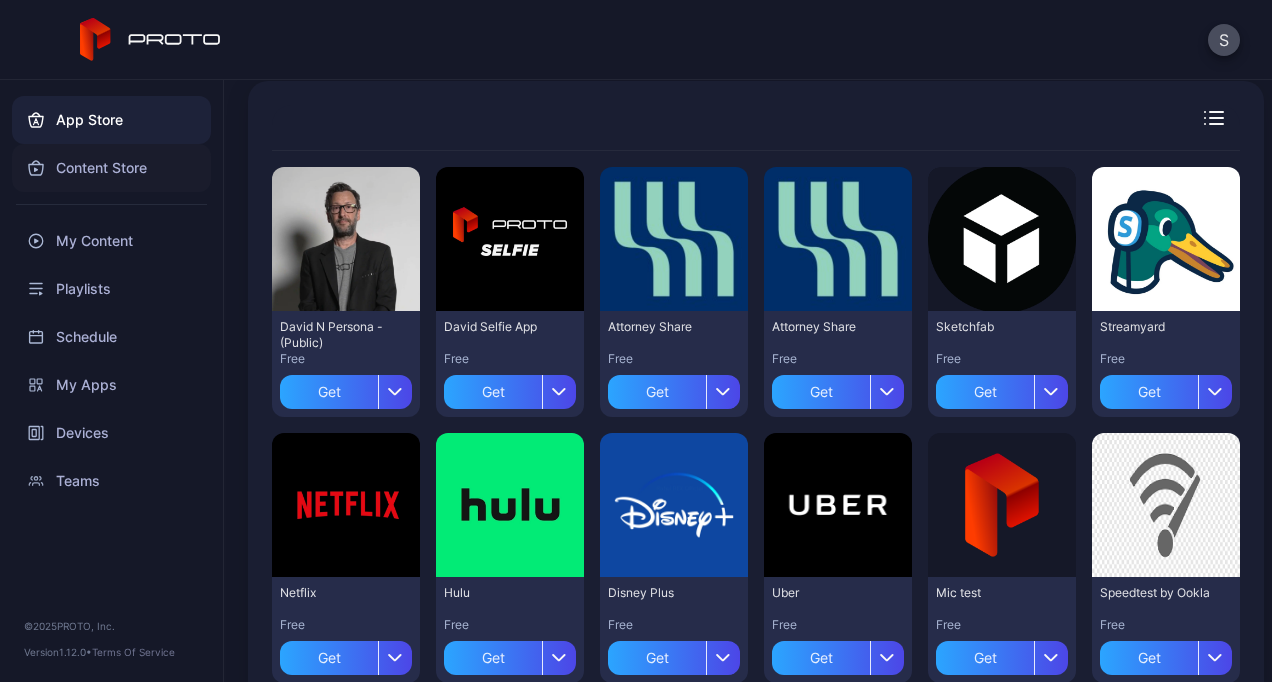 click on "Content Store" at bounding box center [111, 168] 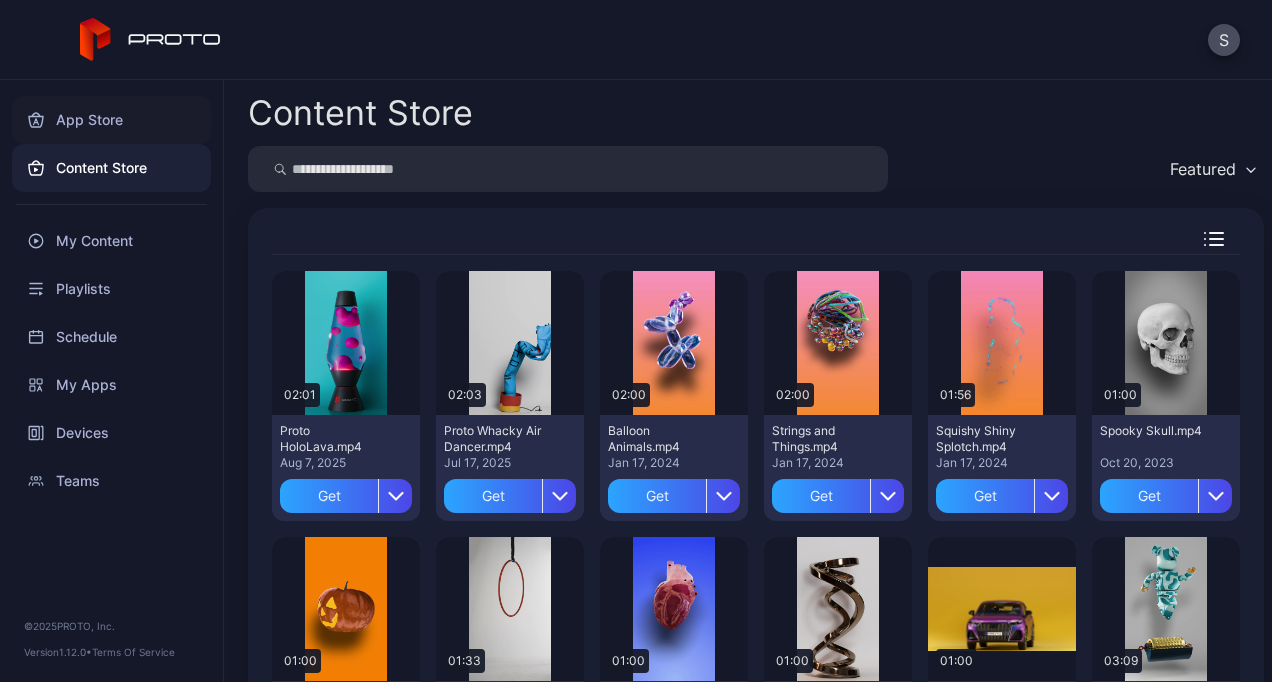 click on "App Store" at bounding box center (111, 120) 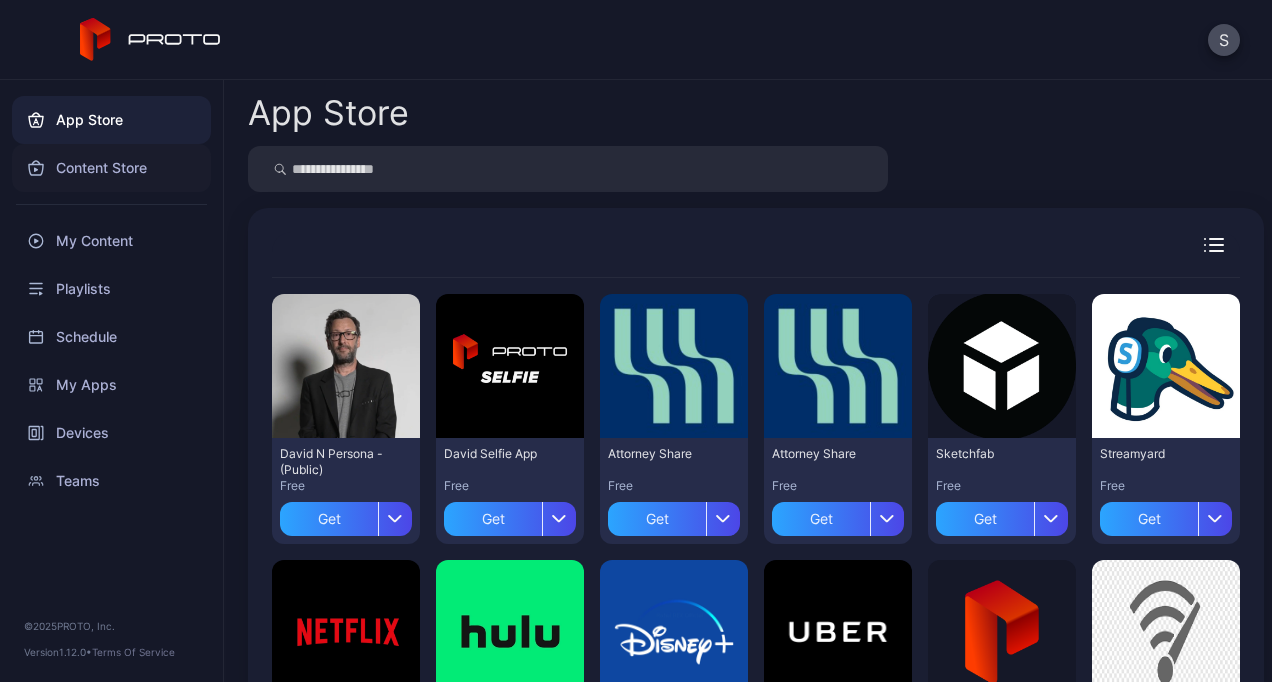 click on "Content Store" at bounding box center (111, 168) 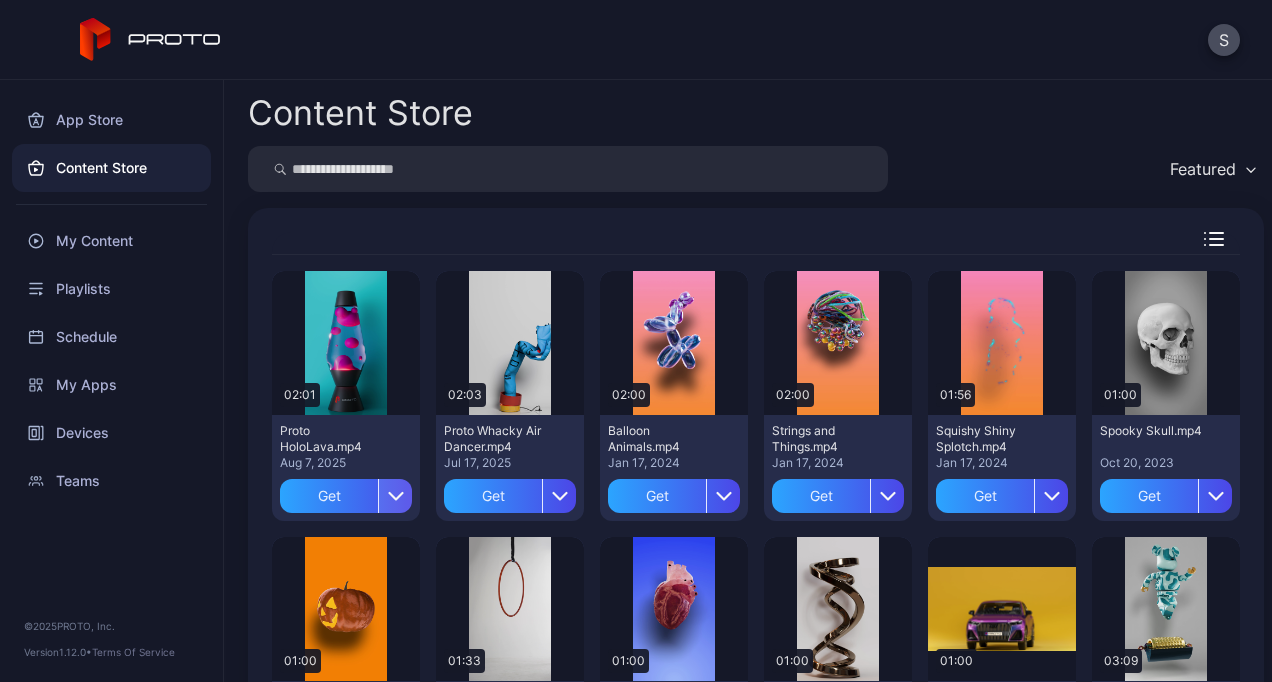 click 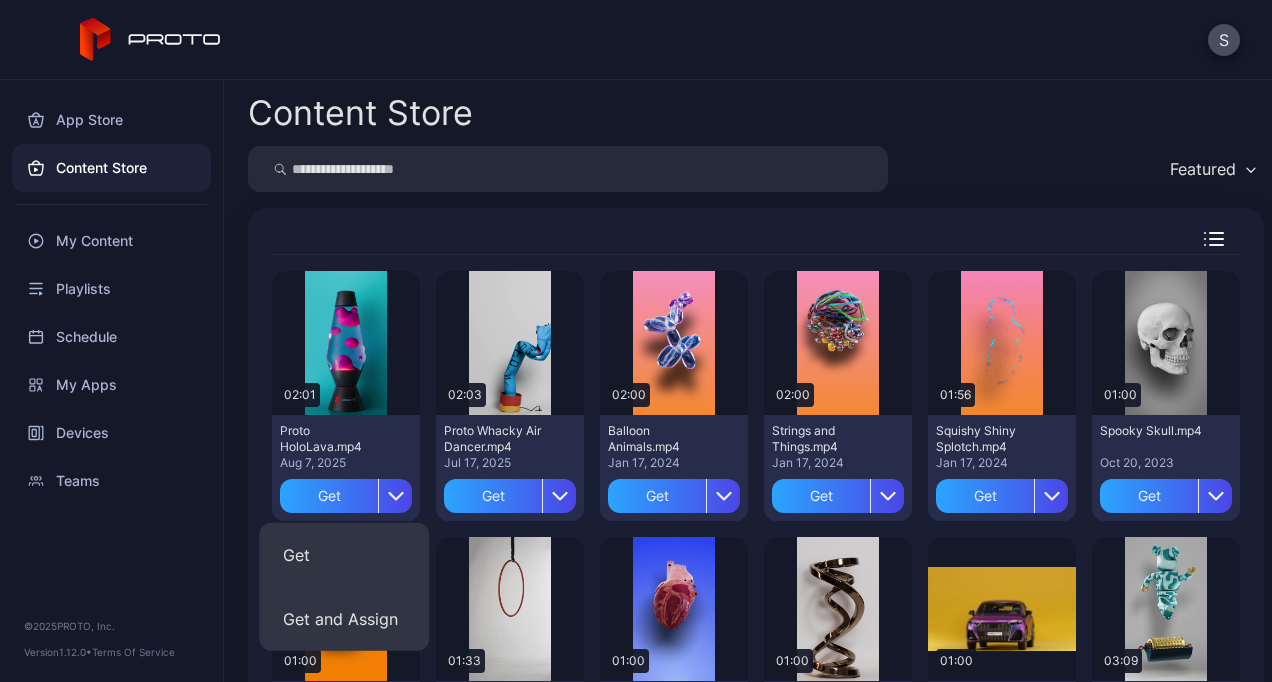 scroll, scrollTop: 184, scrollLeft: 0, axis: vertical 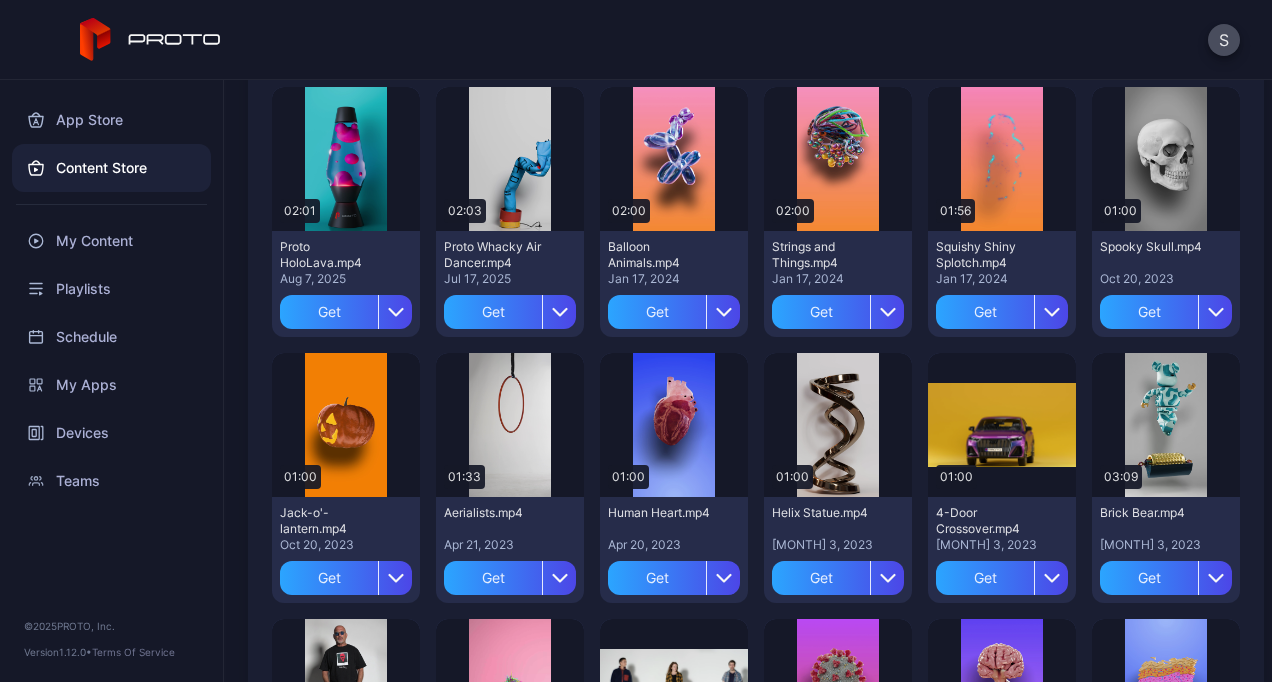 click on "Content Store Featured Preview 02:01 Proto HoloLava.mp4 [MONTH] 7, 2025 Get Preview 02:03 Proto Whacky Air Dancer.mp4 [MONTH] 17, 2025 Get Preview 02:00 Balloon Animals.mp4 [MONTH] 17, 2024 Get Preview 02:00 Strings and Things.mp4 [MONTH] 17, 2024 Get Preview 01:56 Squishy Shiny Splotch.mp4 [MONTH] 20, 2023 Get Preview 01:00 Jack-o'-lantern.mp4 [MONTH] 20, 2023 Get Preview 01:33 Aerialists.mp4 [MONTH] 21, 2023 Get Preview 01:00 Human Heart.mp4 [MONTH] 20, 2023 Get Preview 01:00 Helix Statue.mp4 [MONTH] 3, 2023 Get Preview 01:00 4-Door Crossover.mp4 [MONTH] 3, 2023 Get Preview 03:09 Brick Bear.mp4 [MONTH] 3, 2023 Get Preview 02:50 Howie Mandel Believes in Proto.mp4 [MONTH] 3, 2023 Get Preview 00:17 Dancing Queen.mp4 [MONTH] 3, 2023 Get Preview 01:05 Technophobia.mp4 [MONTH] 3, 2023 Get Preview 01:00 Covid-19 SARS Cov-2.mp4 [MONTH] 20, 2023 Get Preview 01:00 Human Brain.mp4 [MONTH] 20, 2023 Get Preview 01:00 Epidermis Cross Section.mp4 [MONTH] 20, 2023 Get Preview 01:00 T-Cell Lymphocyte.mp4 [MONTH] 20, 2023 Get Preview 01:00 Get" at bounding box center [748, 381] 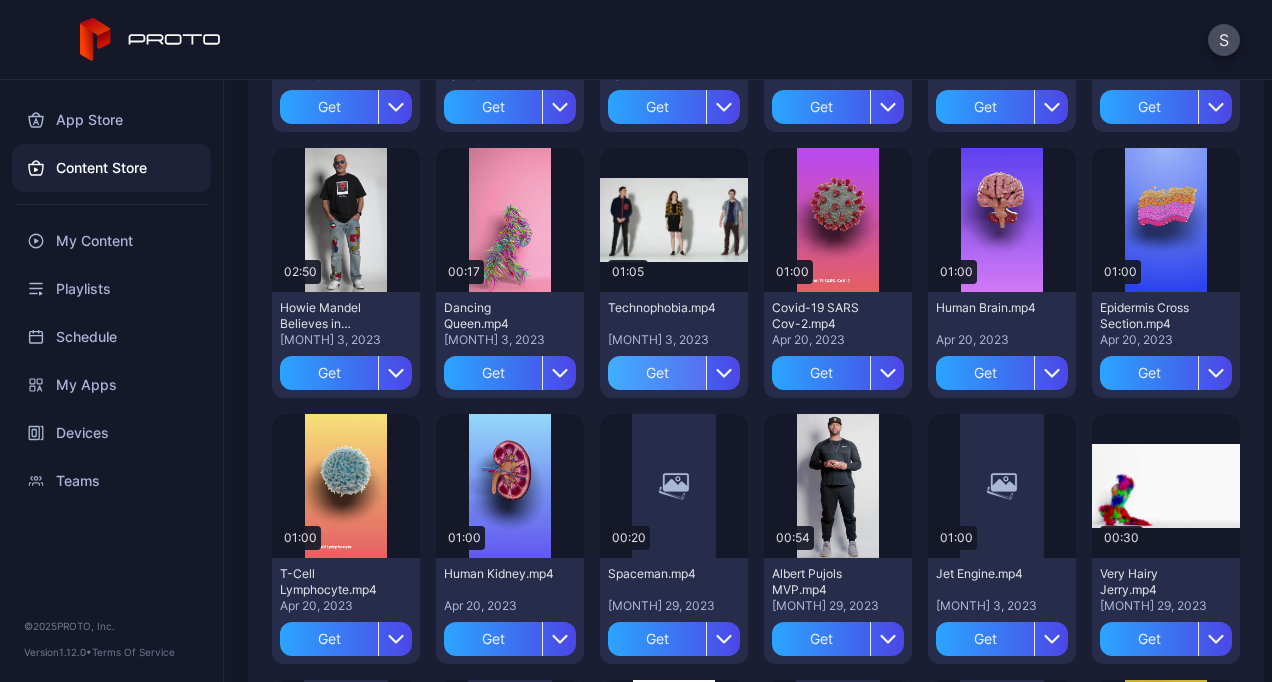 scroll, scrollTop: 820, scrollLeft: 0, axis: vertical 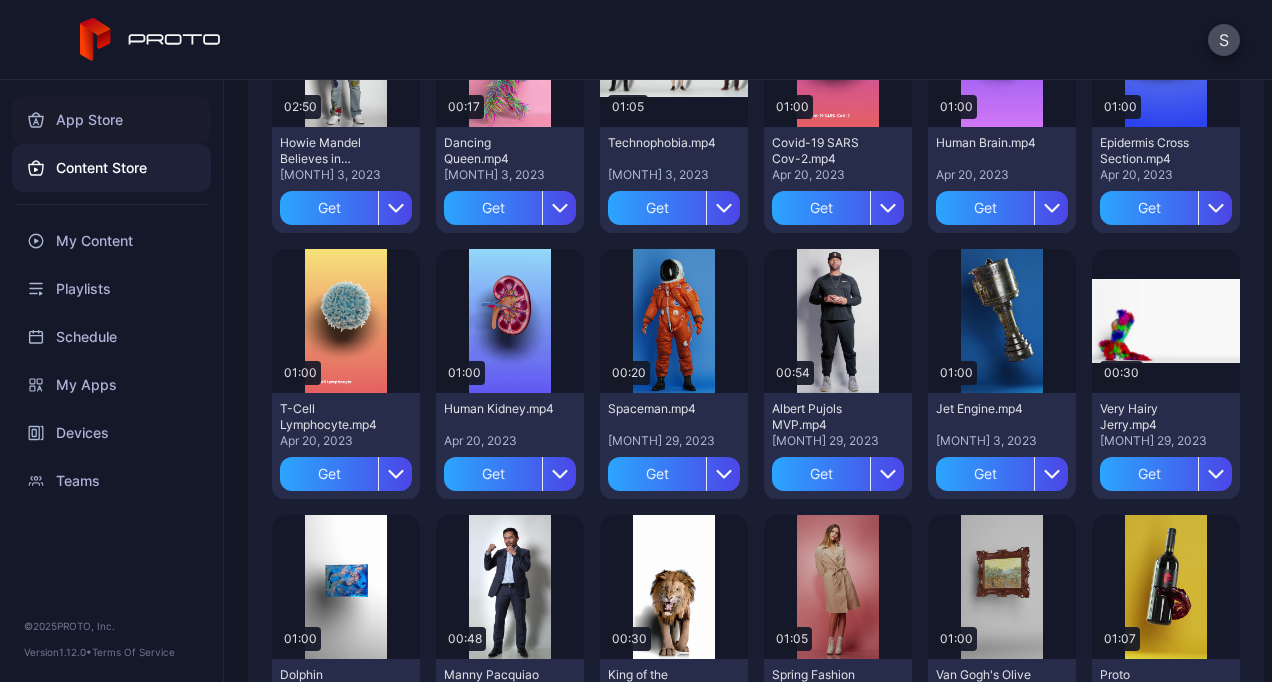 click on "App Store" at bounding box center [111, 120] 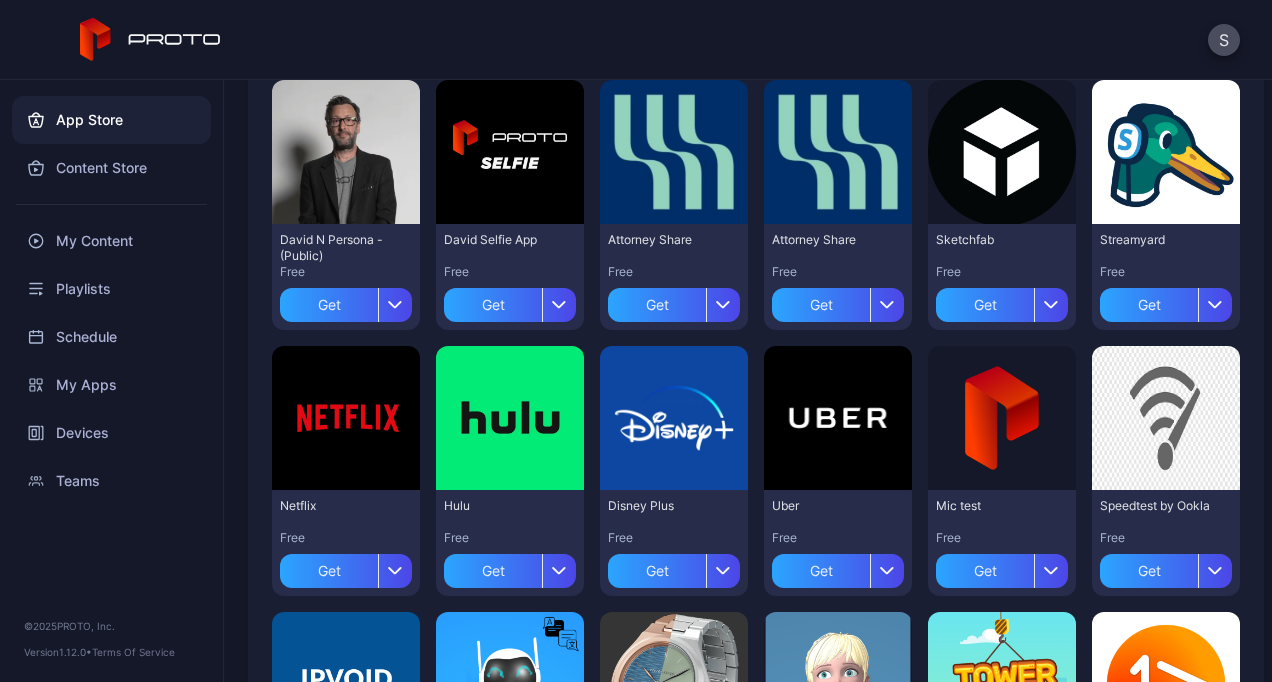 scroll, scrollTop: 222, scrollLeft: 0, axis: vertical 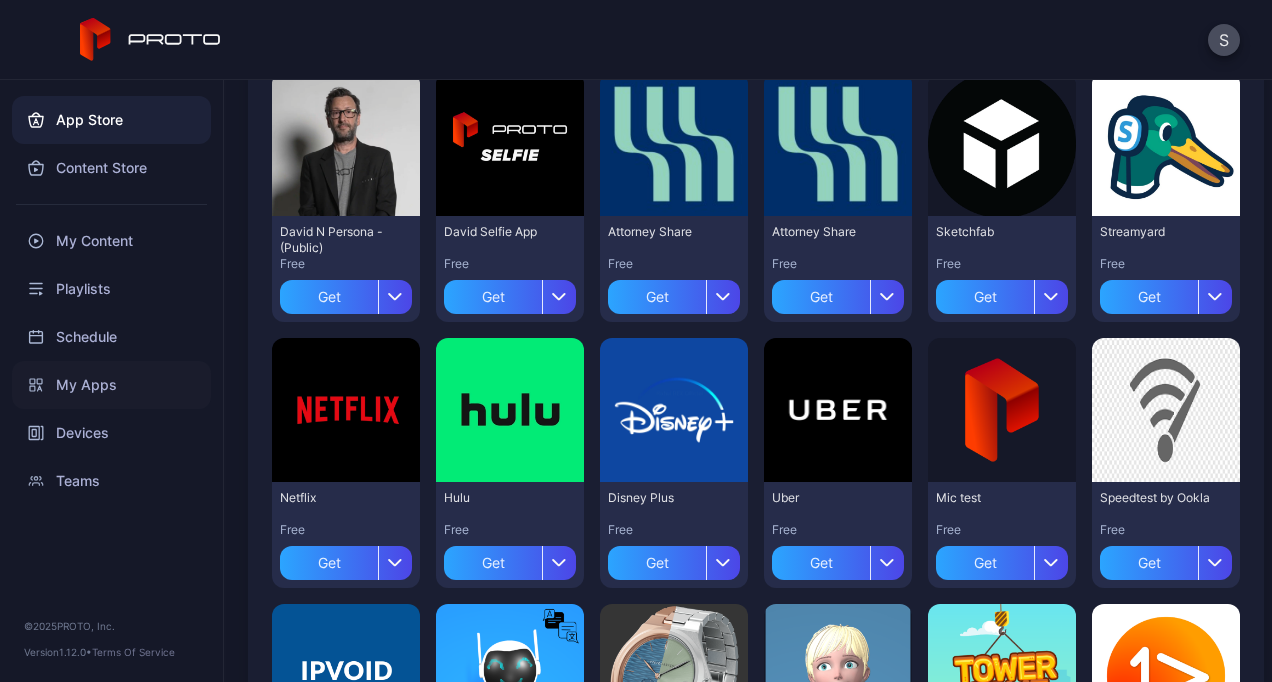 click on "My Apps" at bounding box center (111, 385) 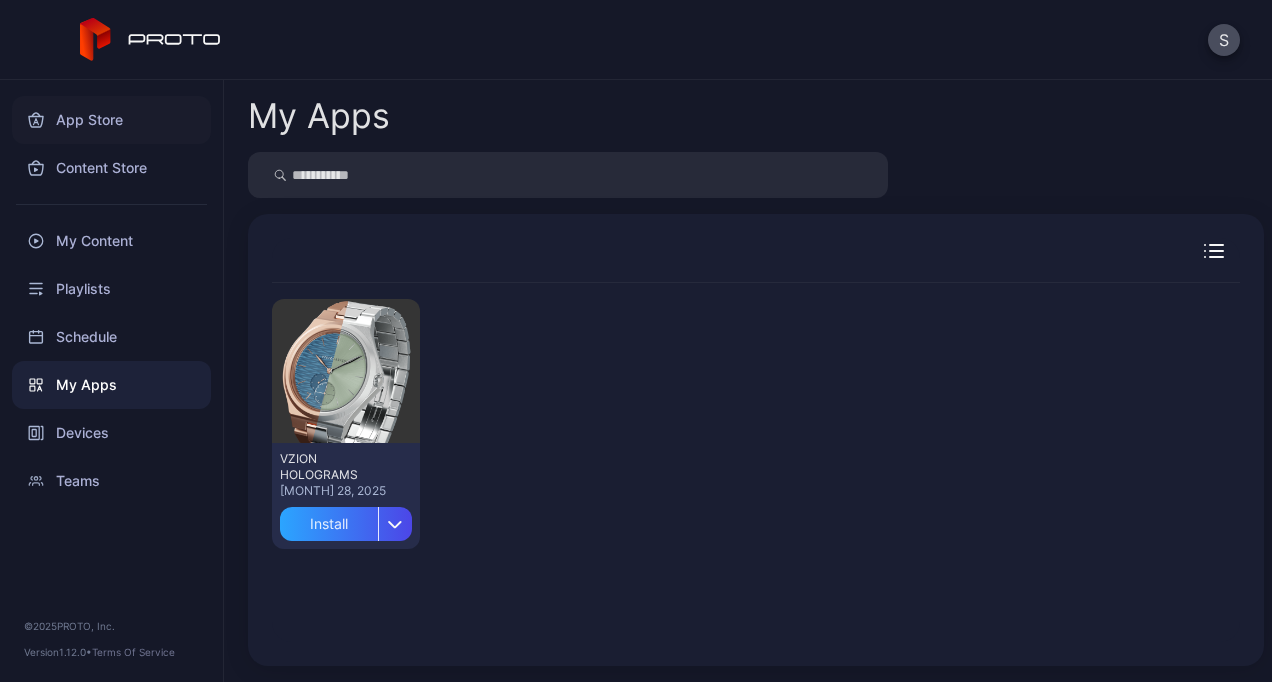 click on "App Store" at bounding box center (111, 120) 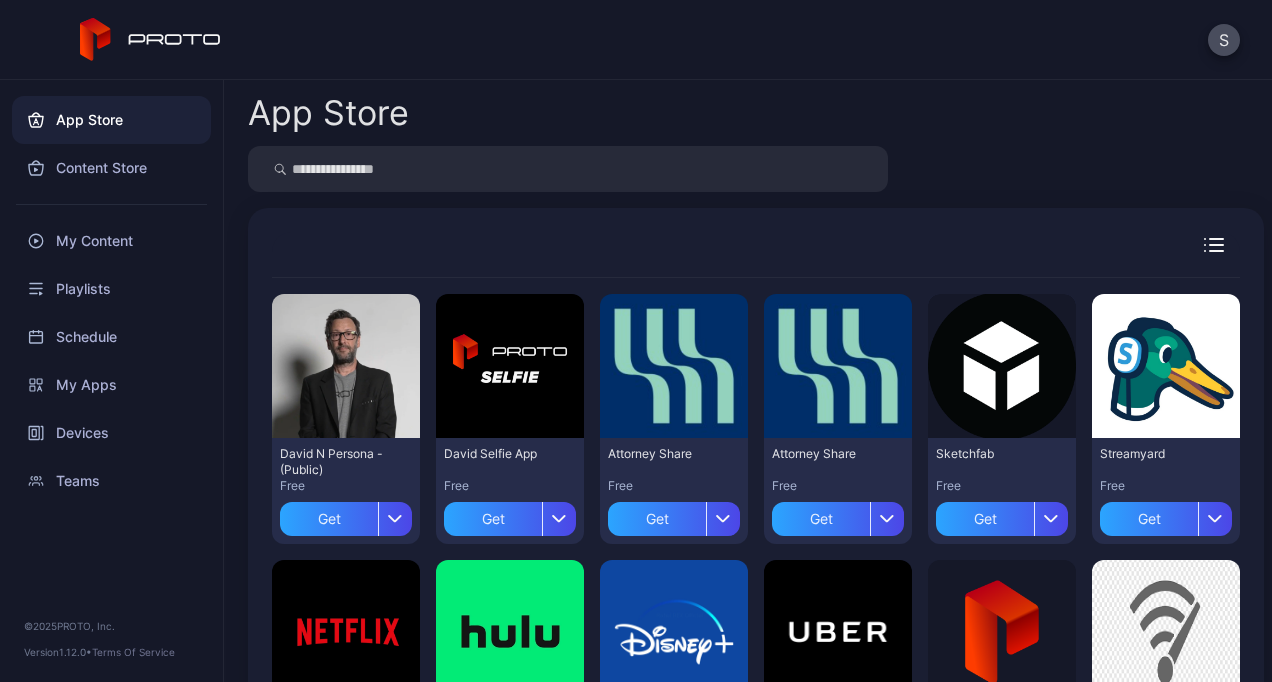 scroll, scrollTop: 526, scrollLeft: 0, axis: vertical 